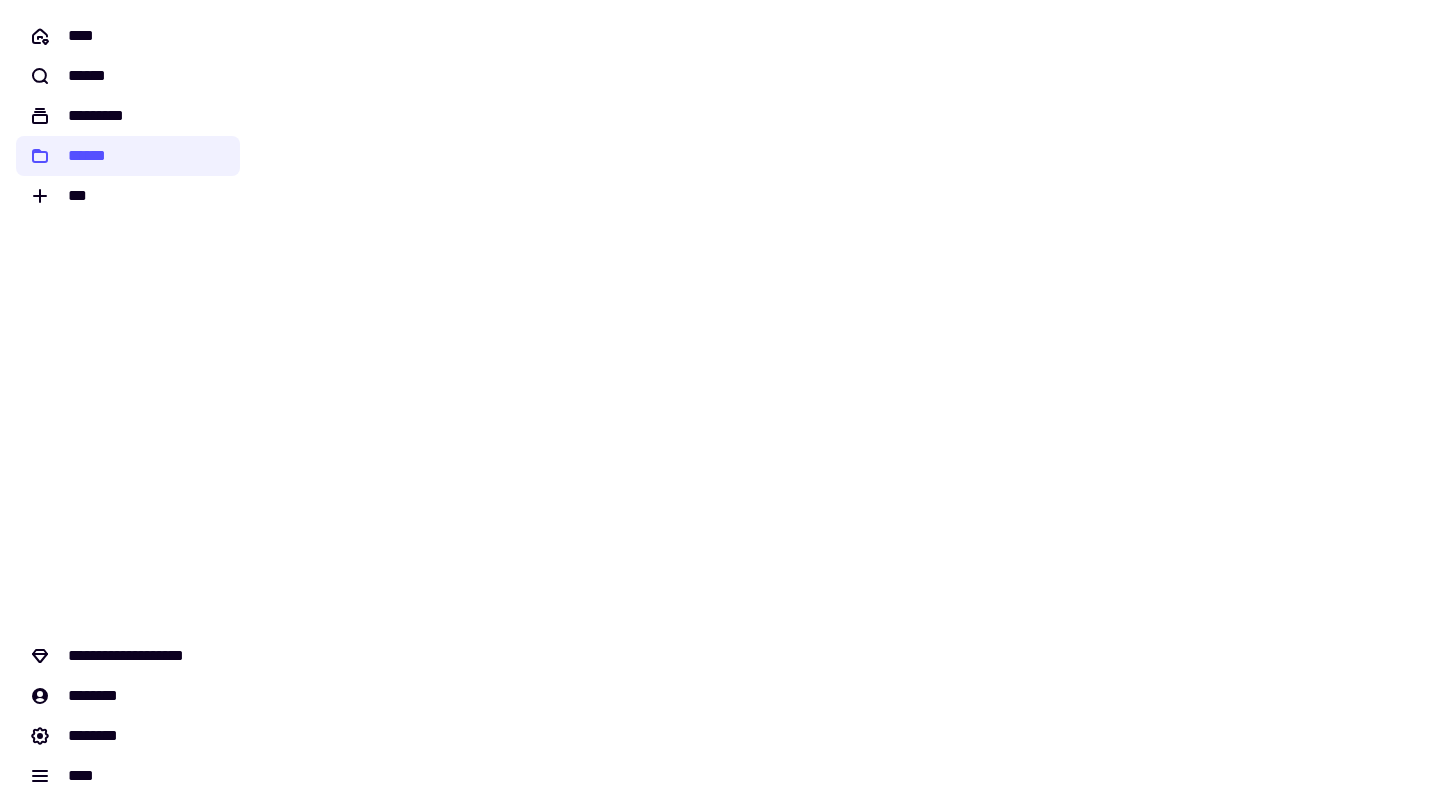 scroll, scrollTop: 0, scrollLeft: 0, axis: both 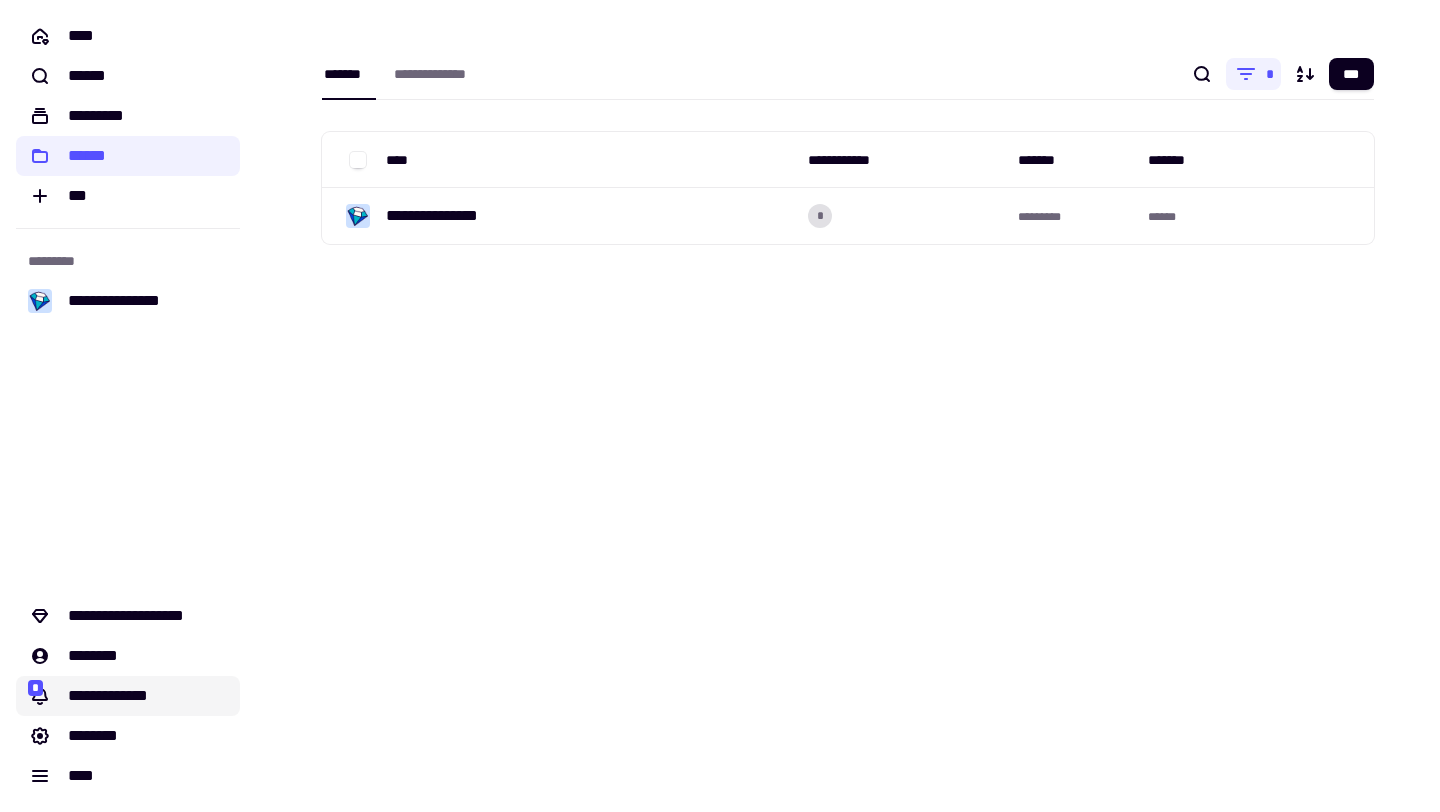 click 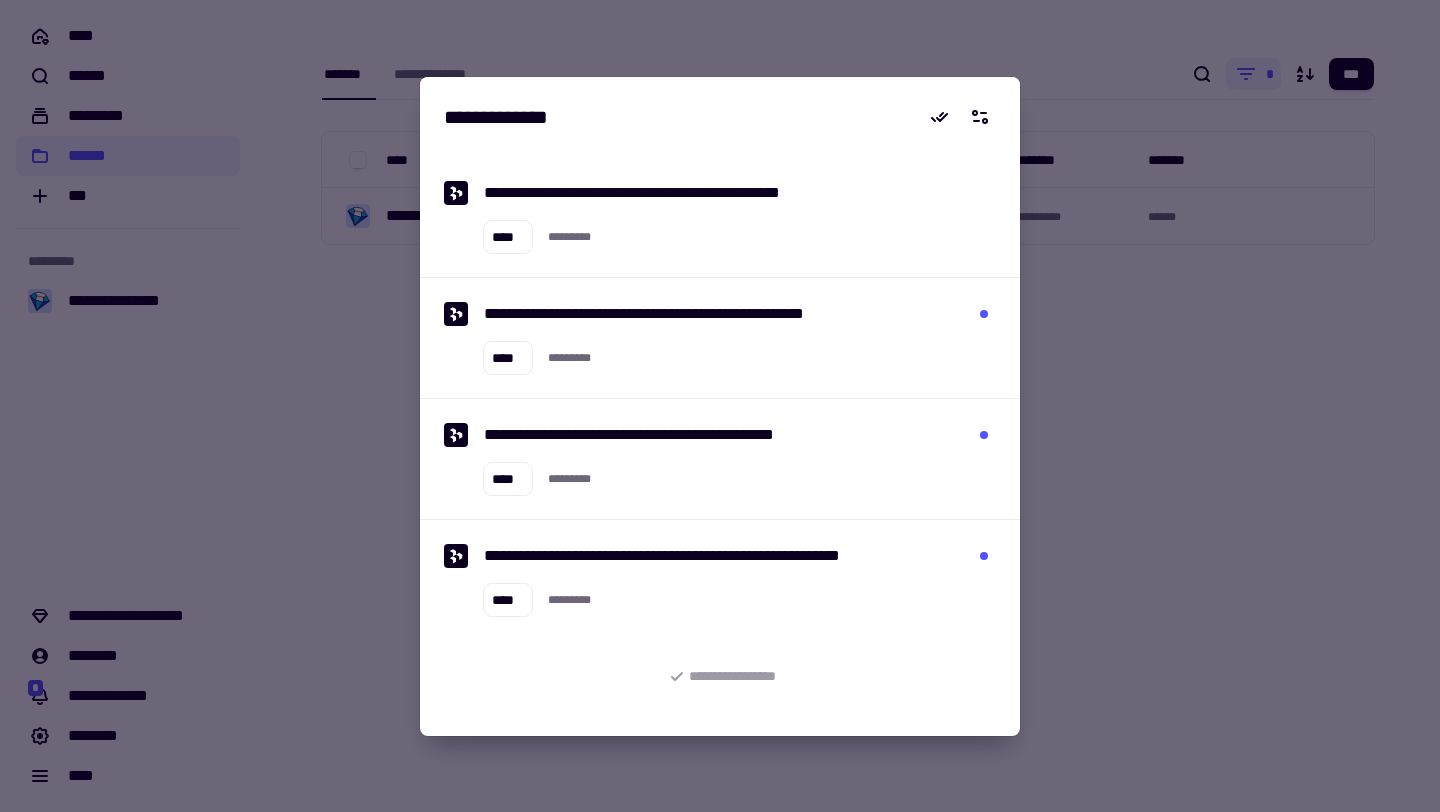 click at bounding box center (720, 406) 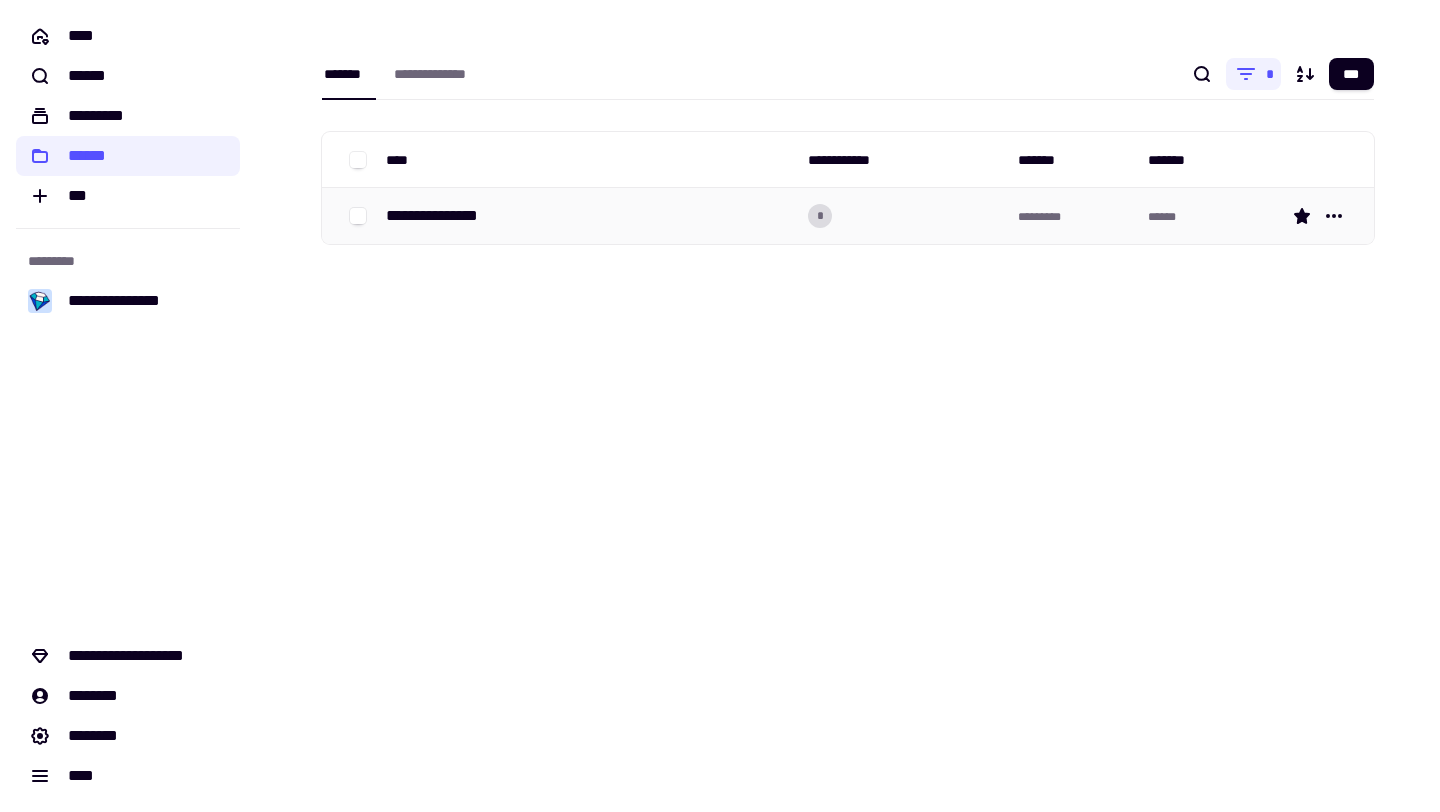 click on "**********" at bounding box center [449, 216] 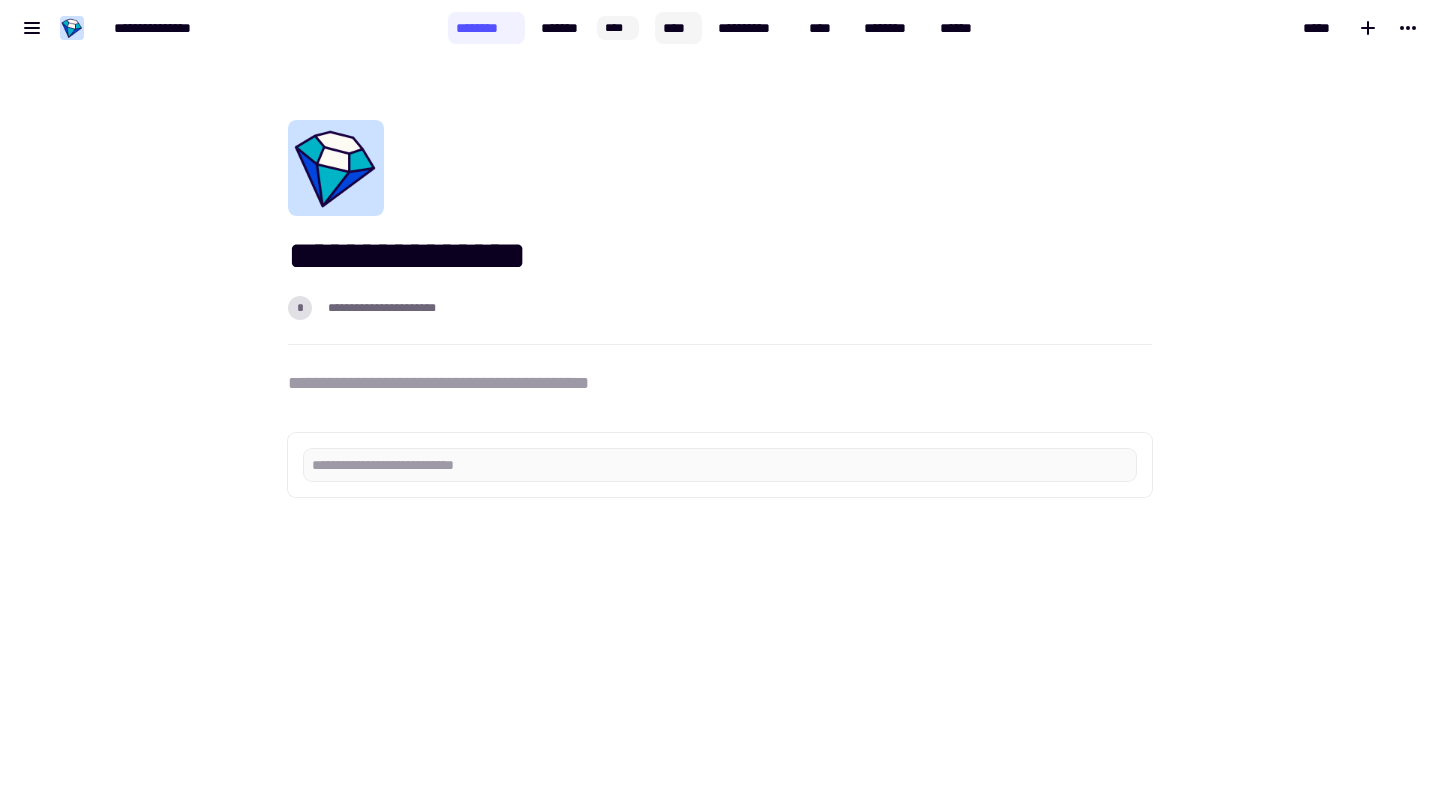 click on "****" 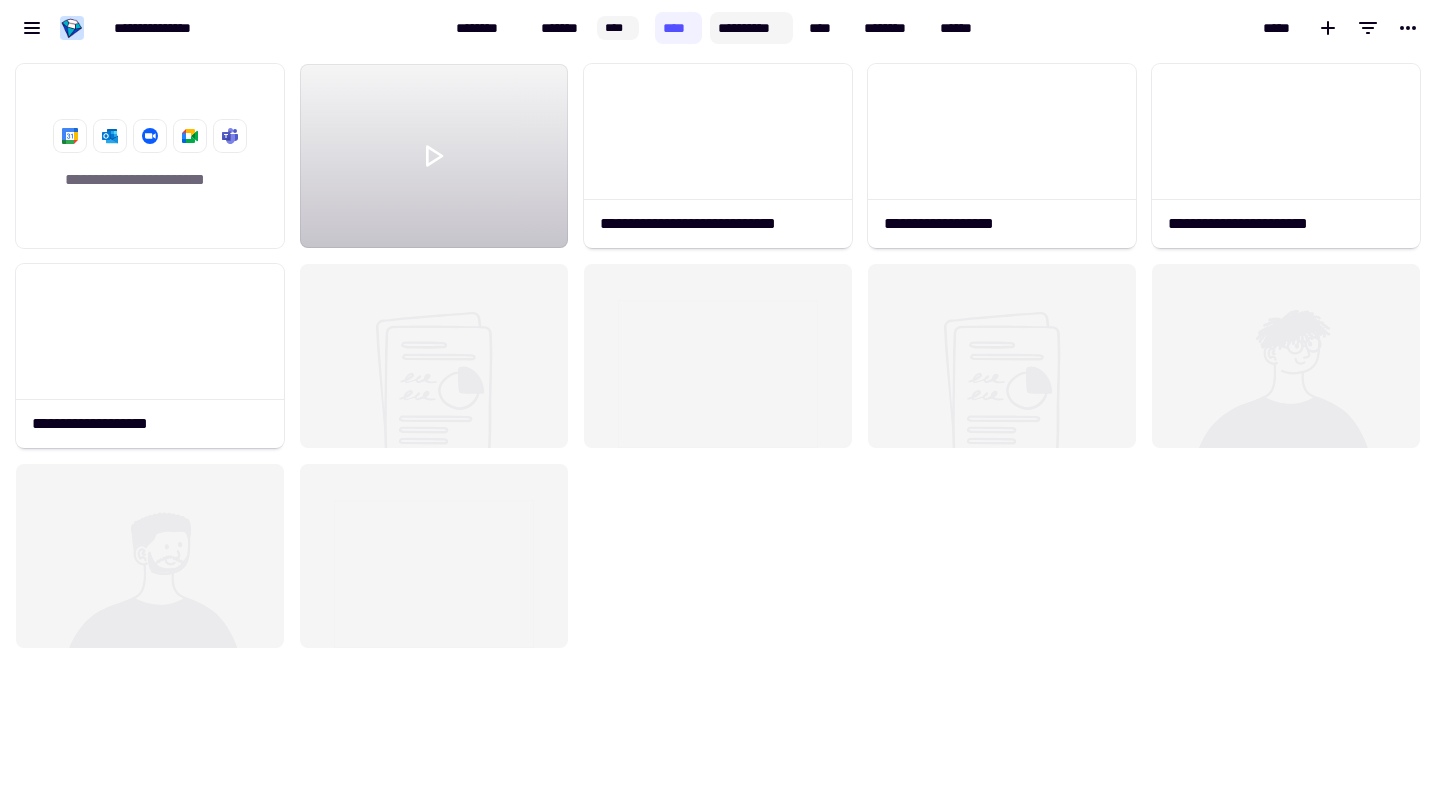 scroll, scrollTop: 1, scrollLeft: 1, axis: both 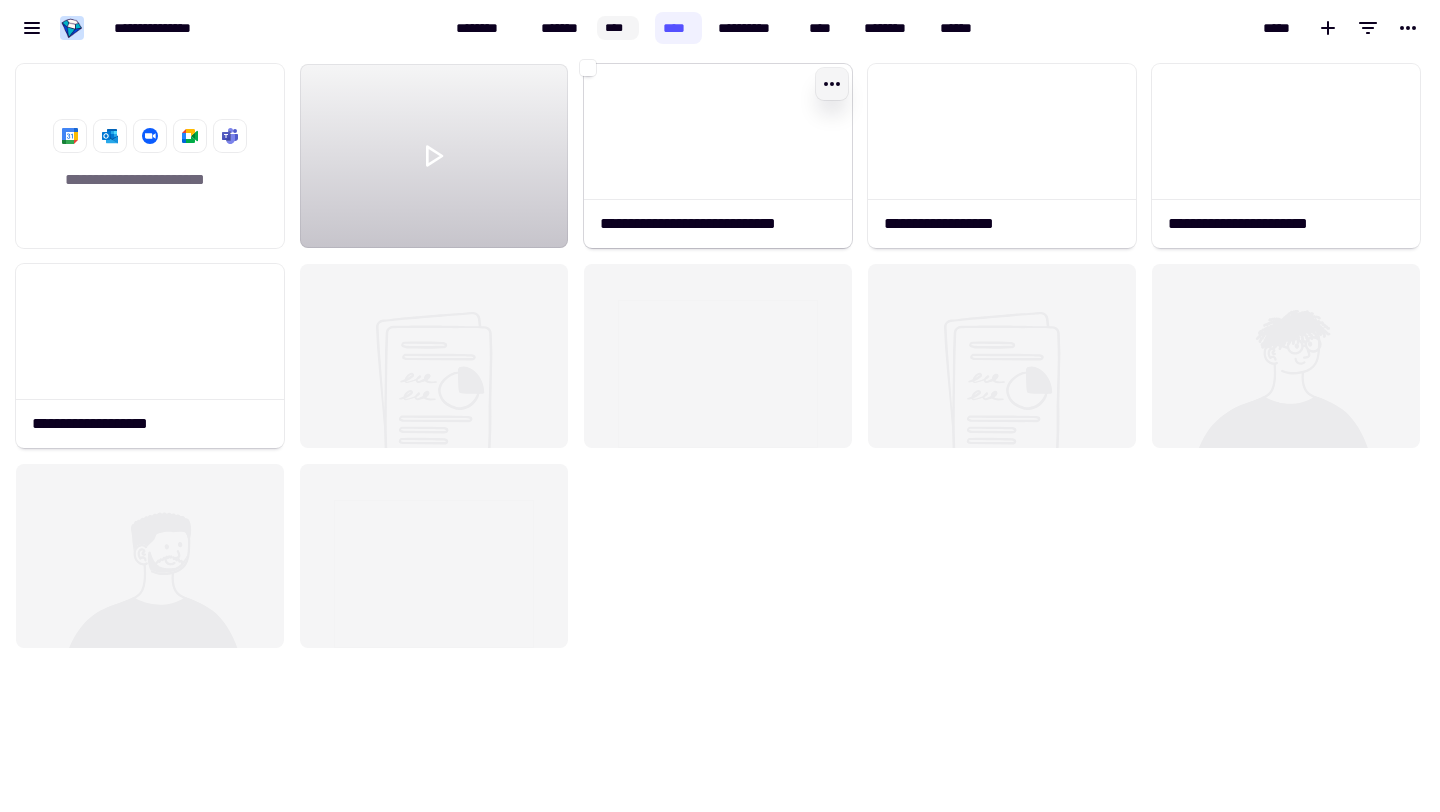 click 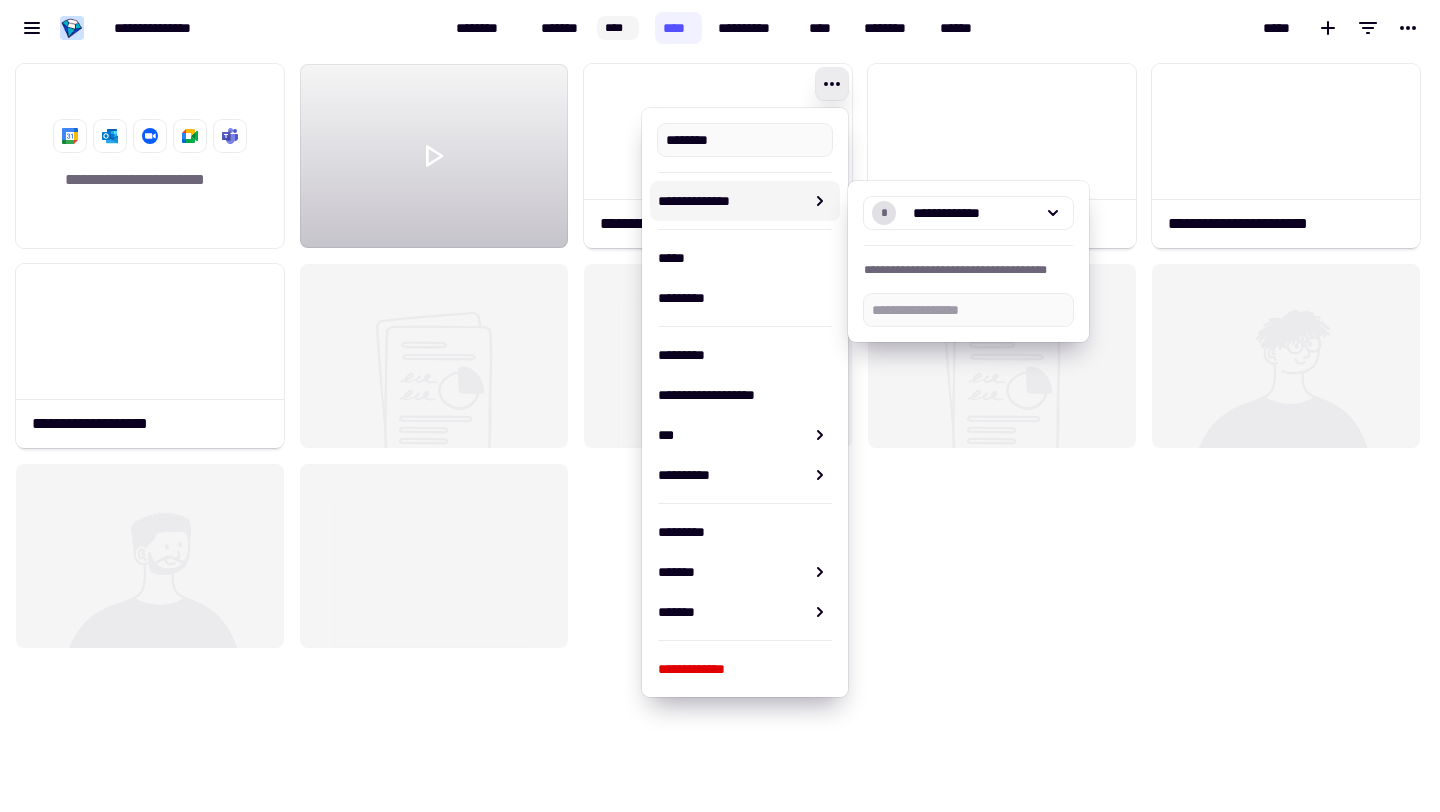 type on "**********" 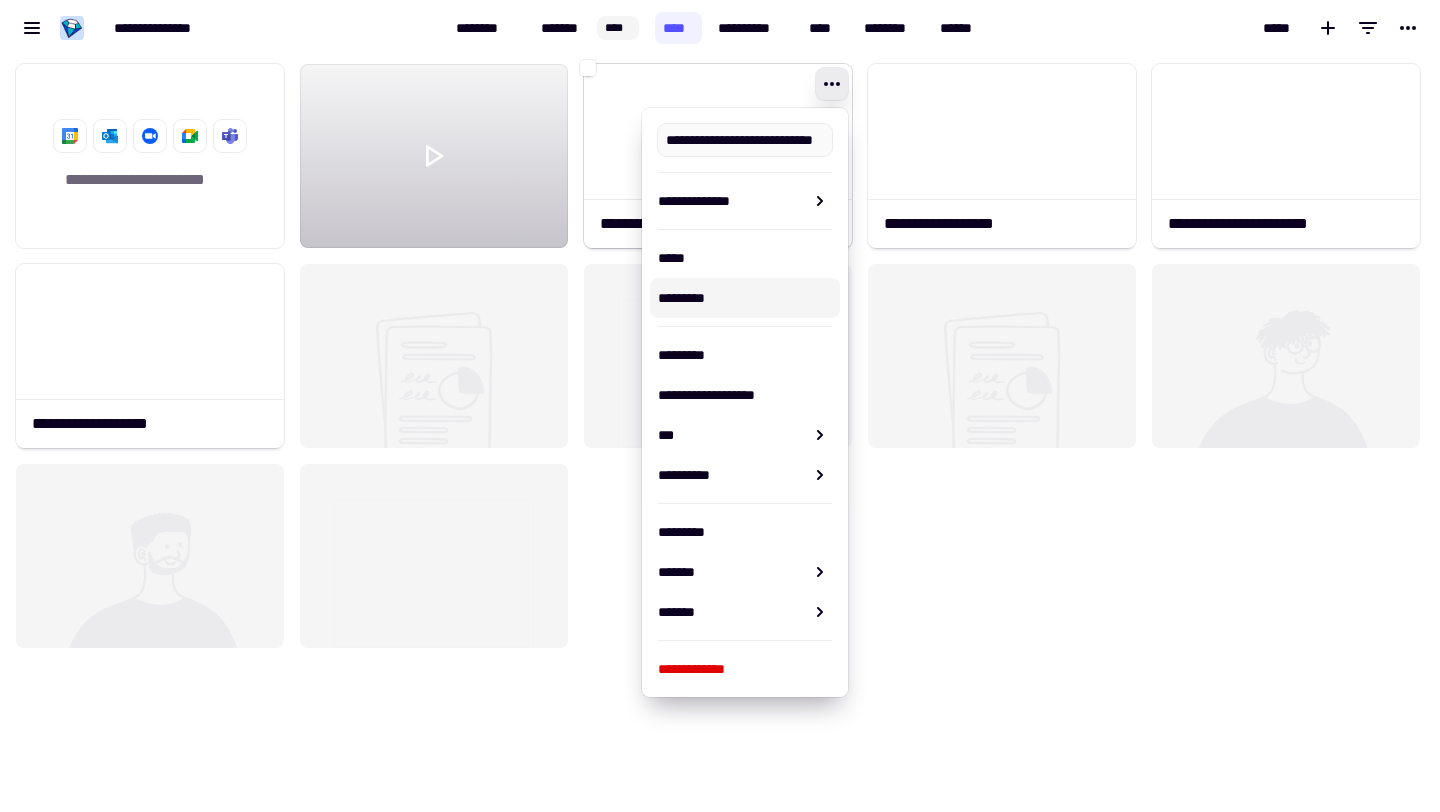 click 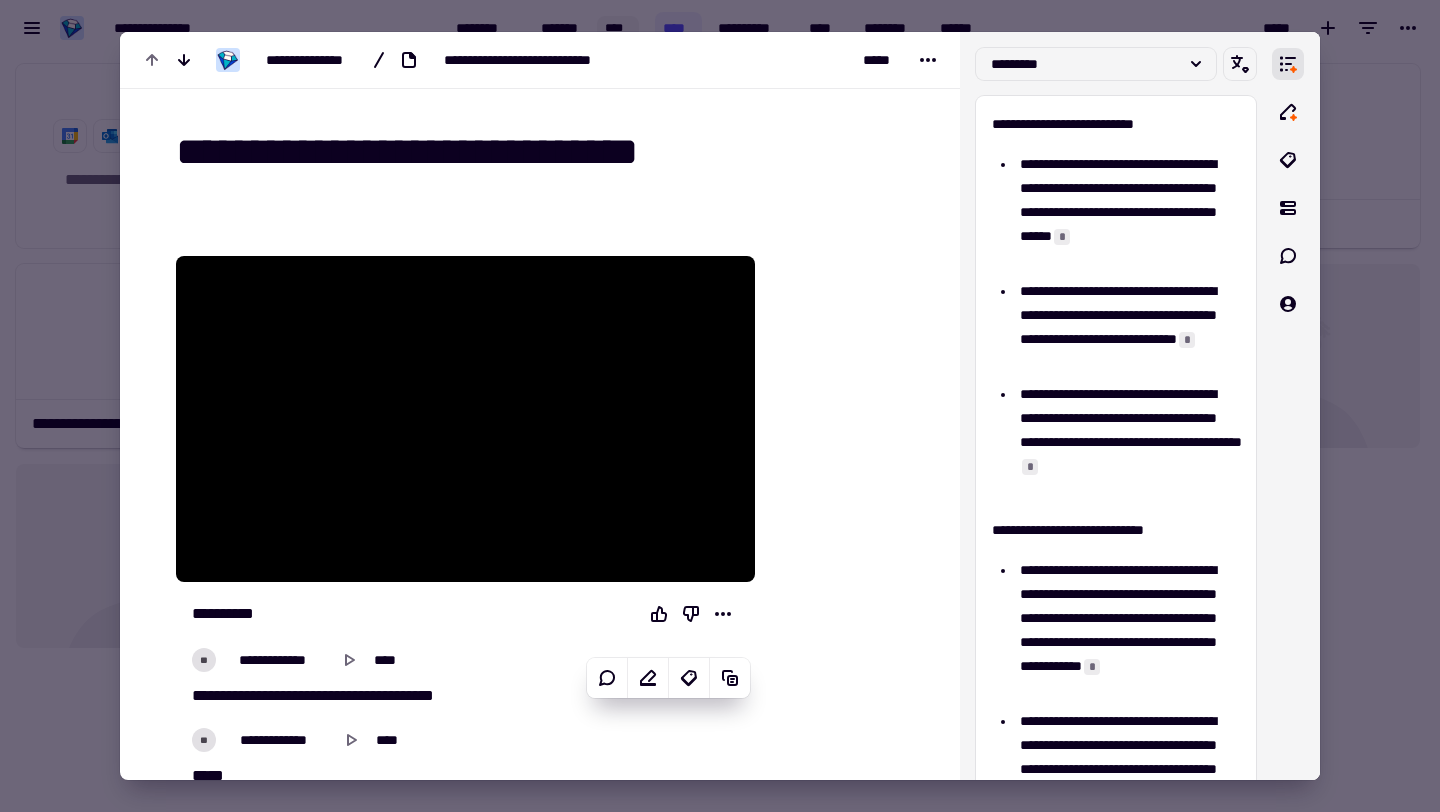 scroll, scrollTop: 116, scrollLeft: 0, axis: vertical 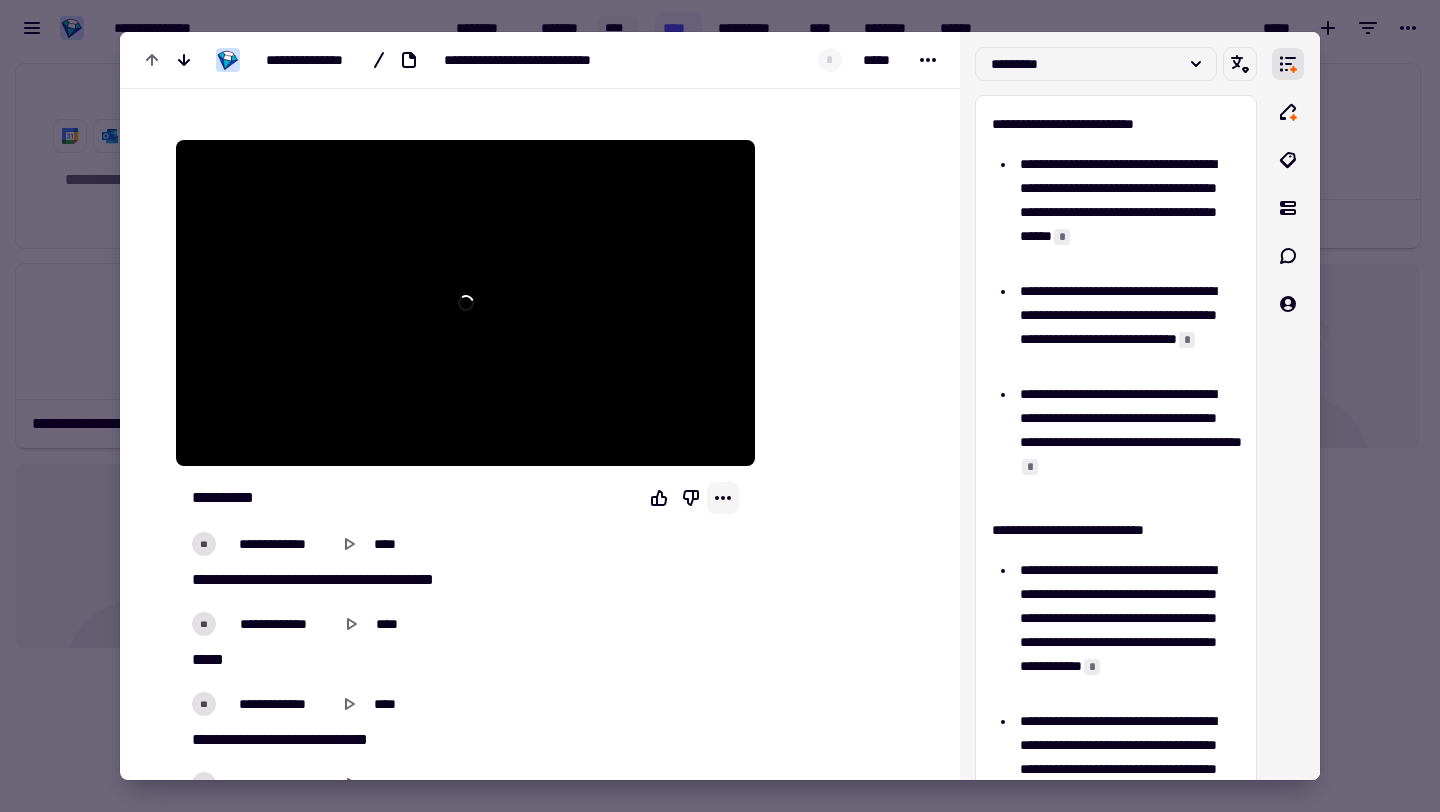 click 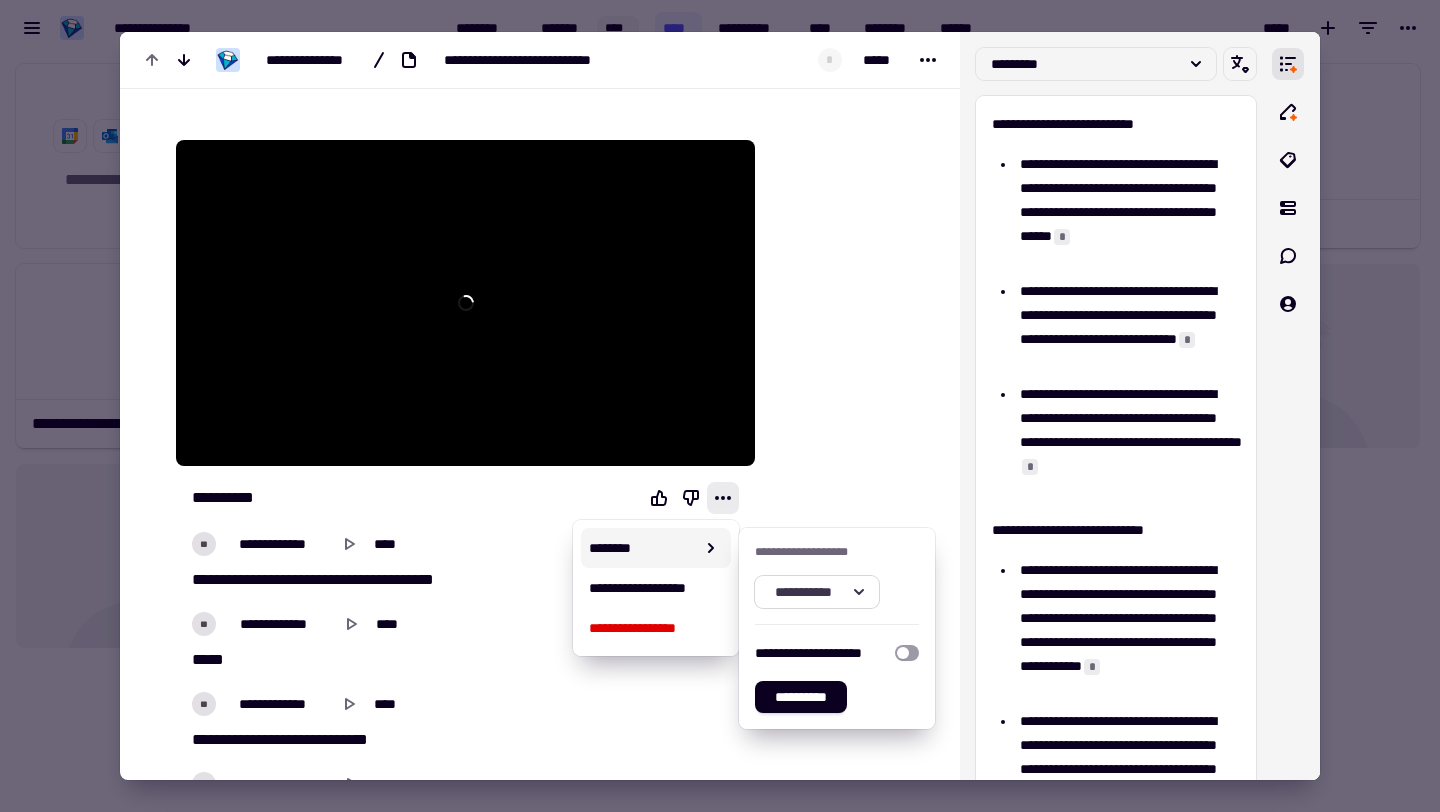 click on "**********" 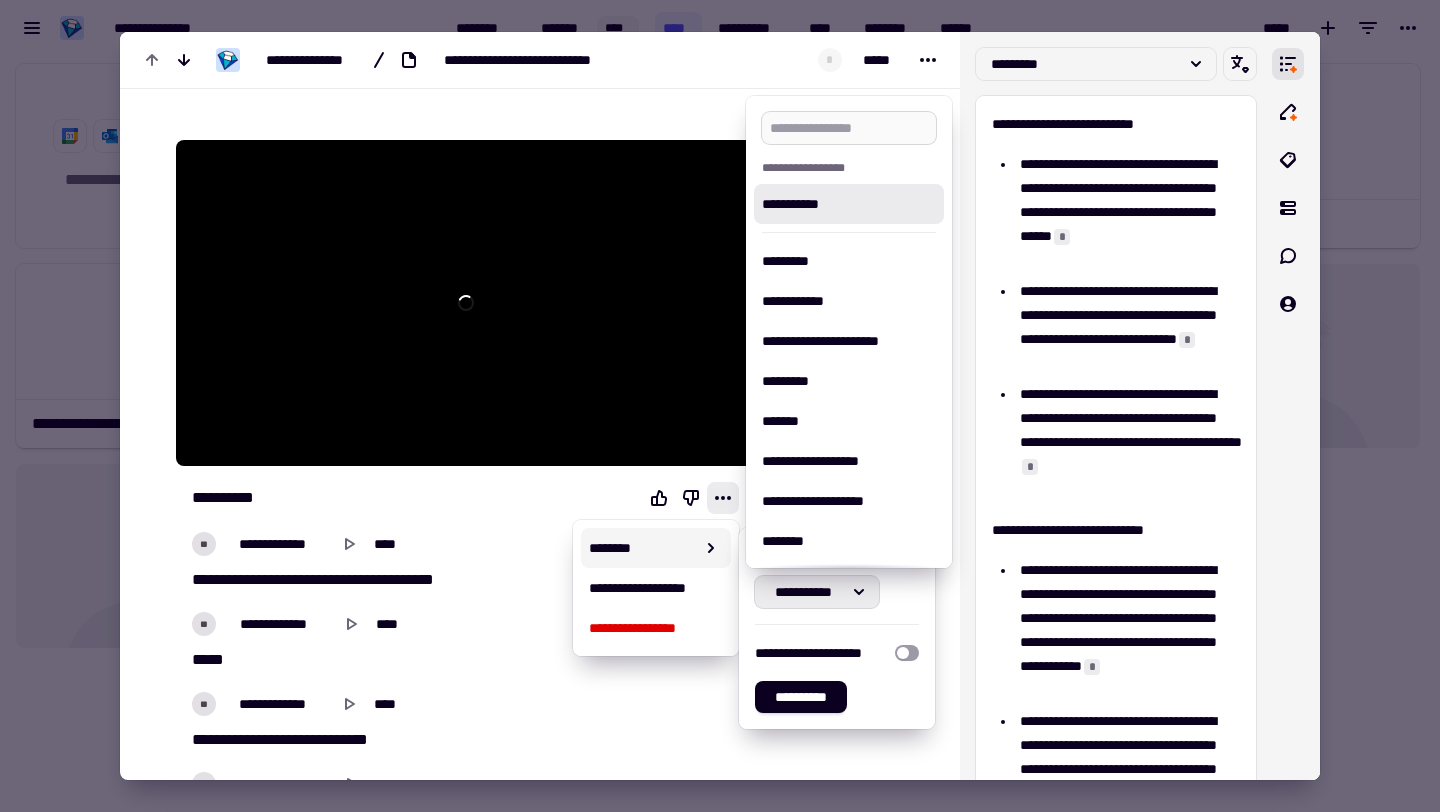click at bounding box center (849, 128) 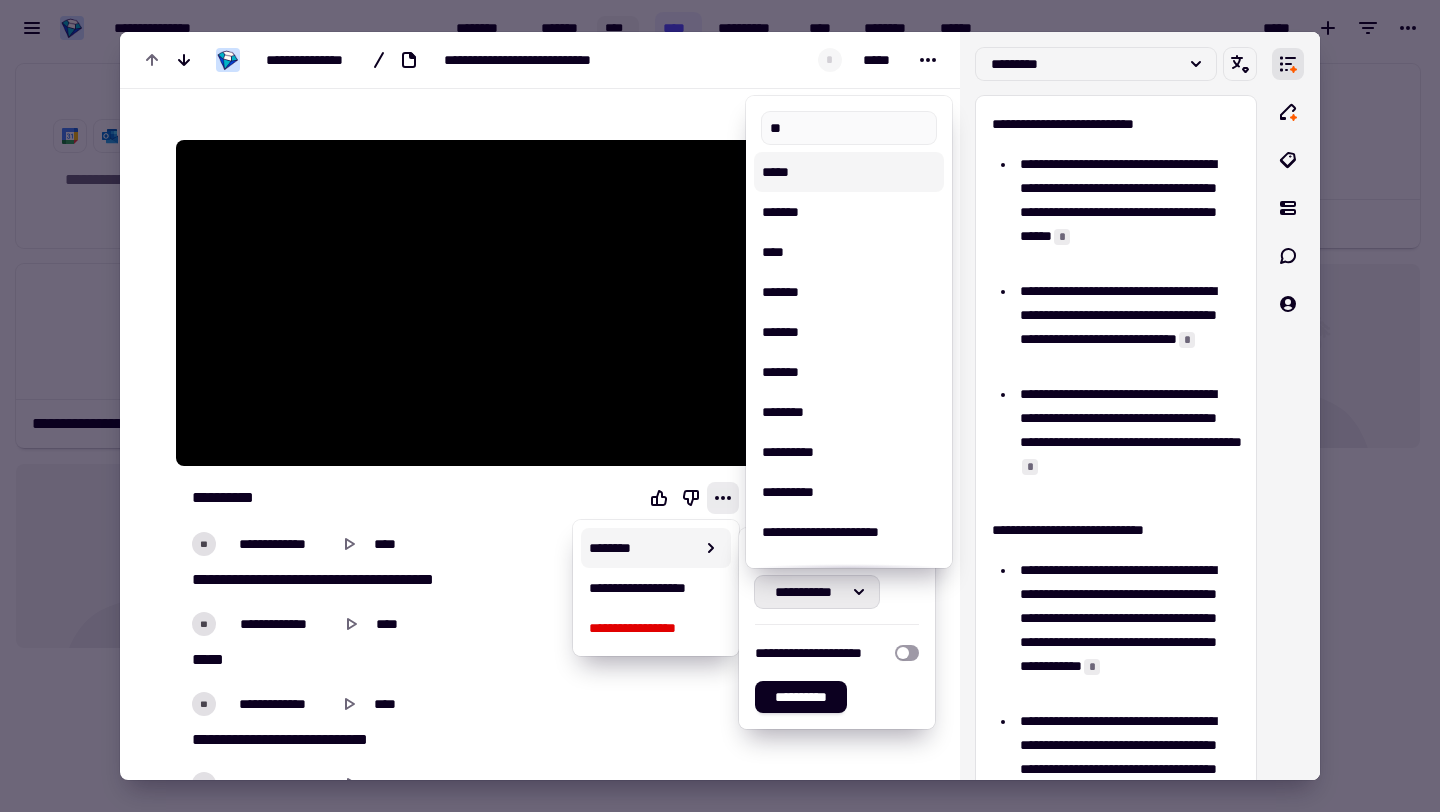 type on "**" 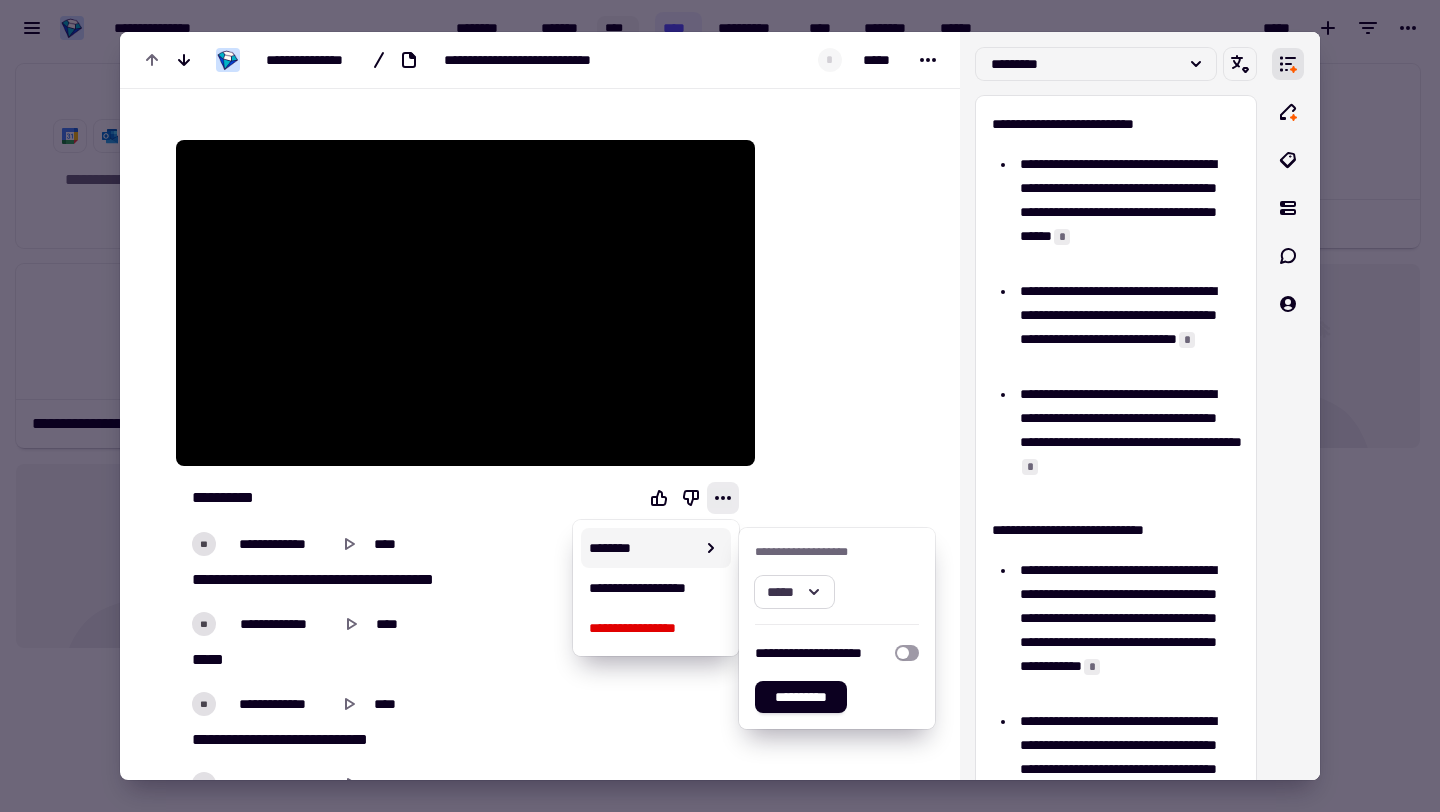 click 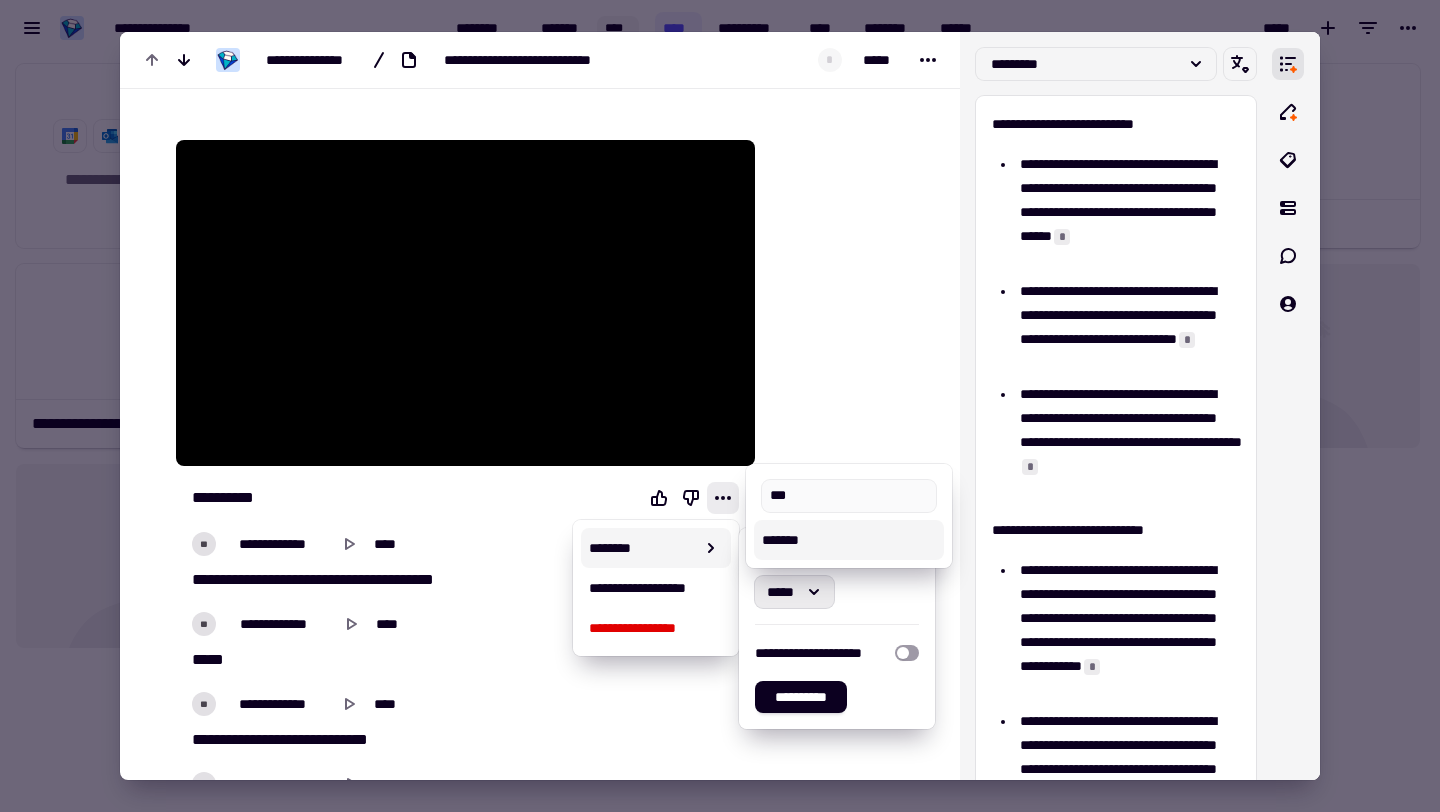 type on "***" 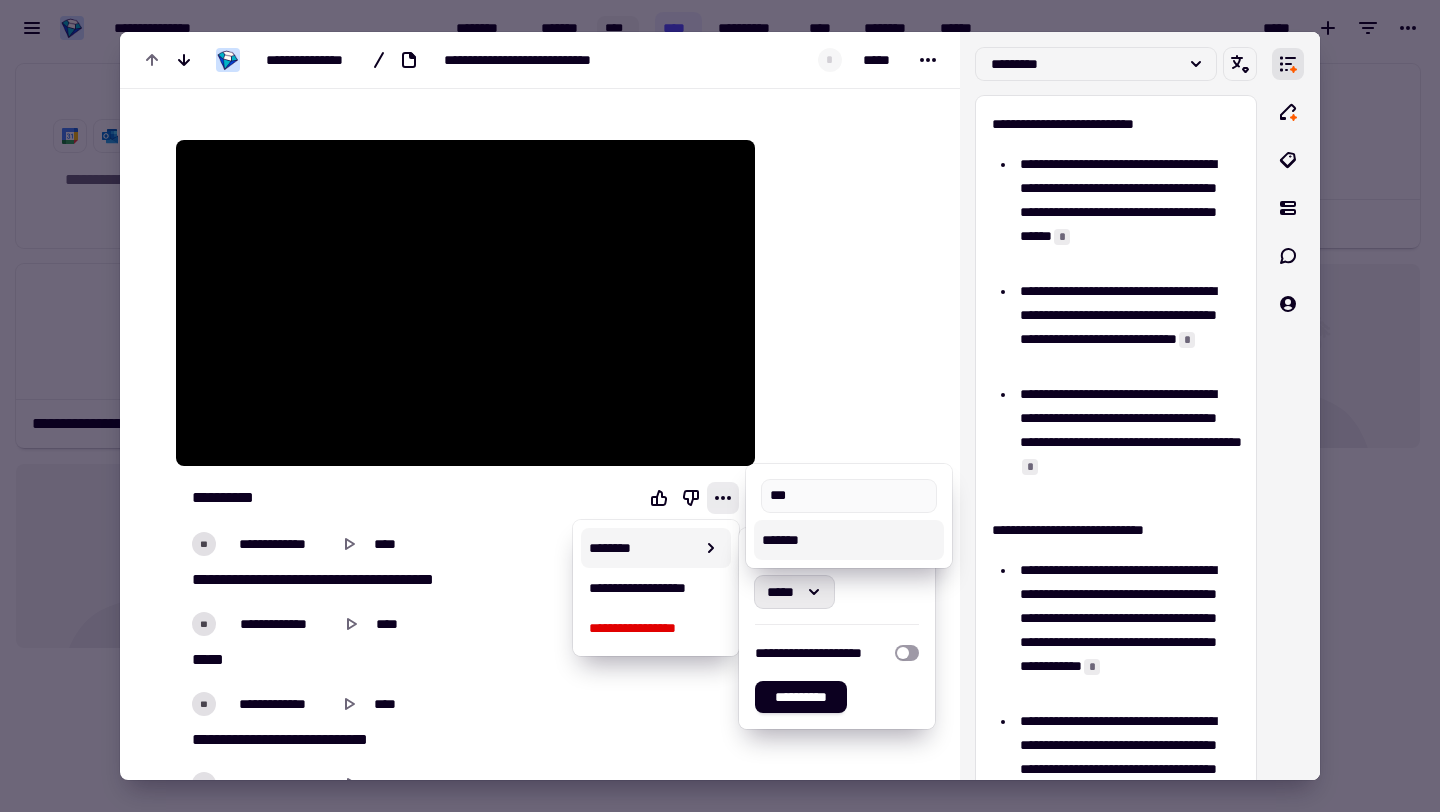 click on "*******" at bounding box center (849, 540) 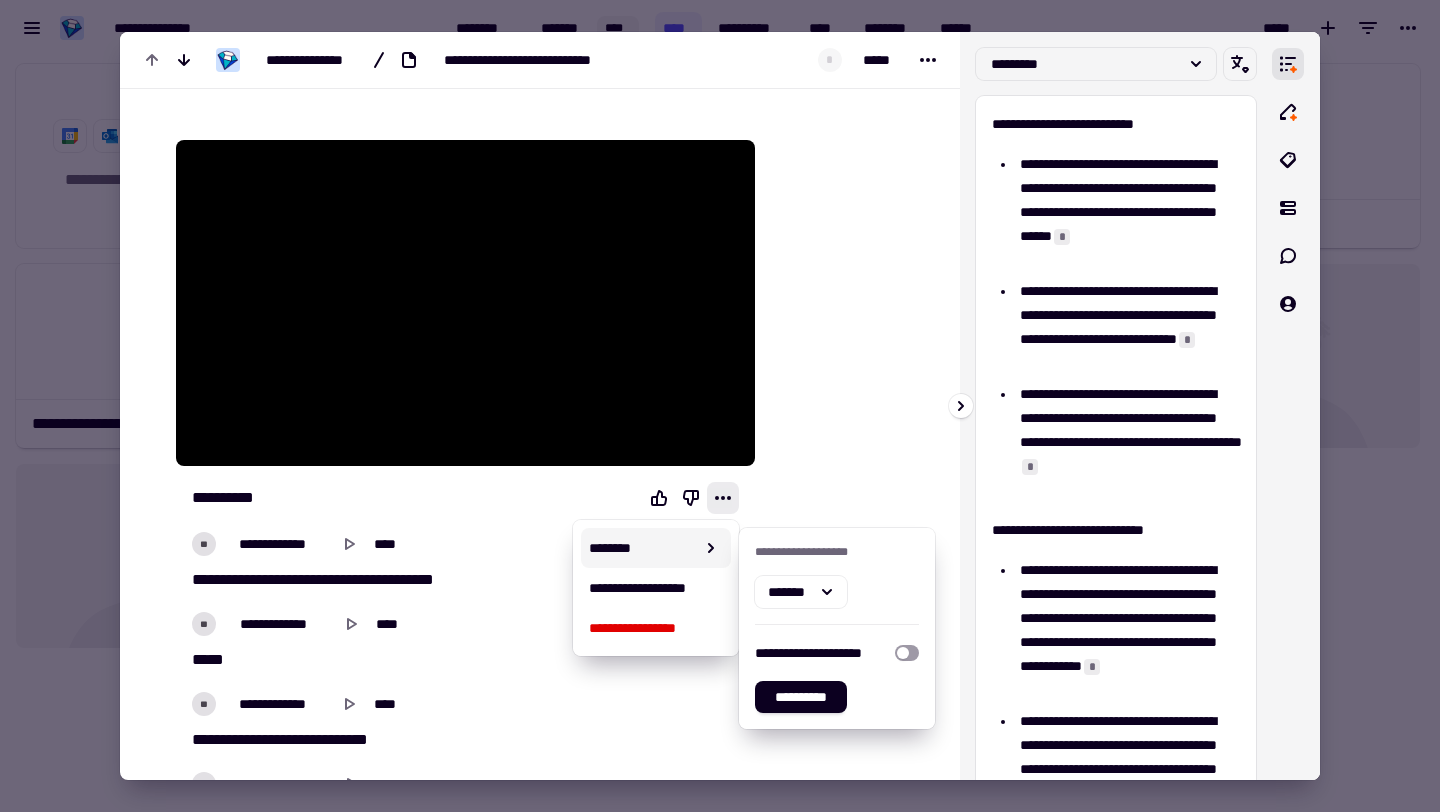click at bounding box center (1296, 406) 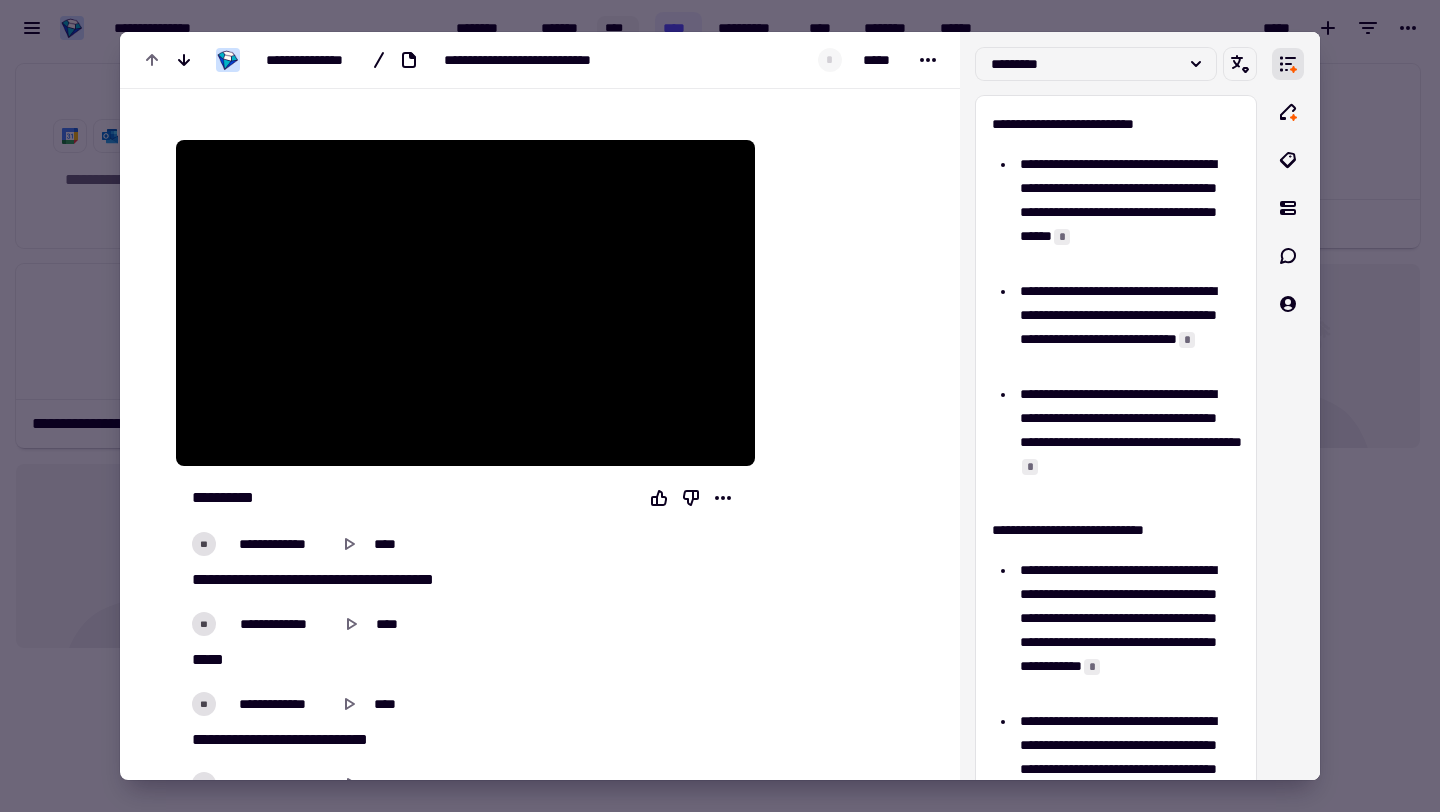 click at bounding box center (720, 406) 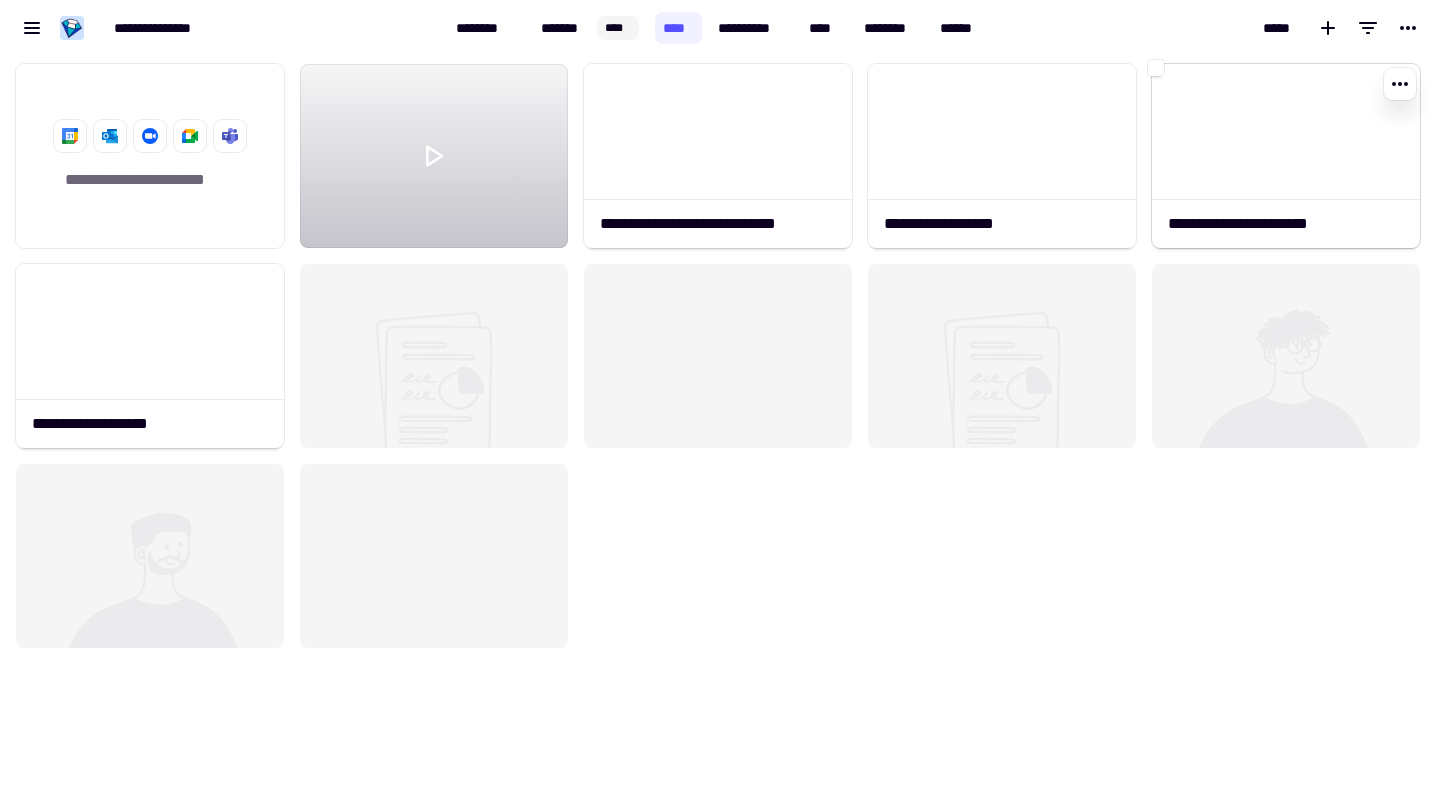 click 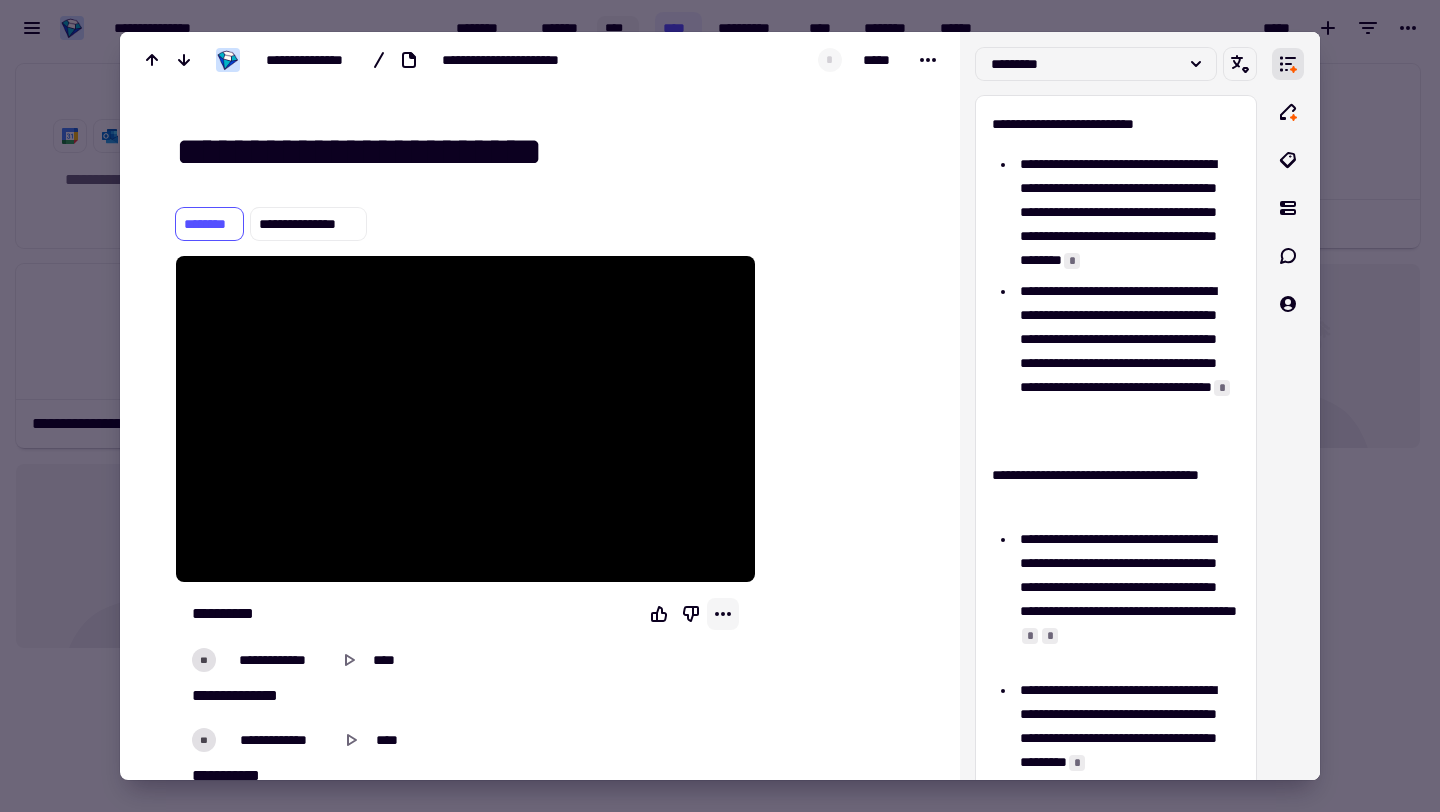 click 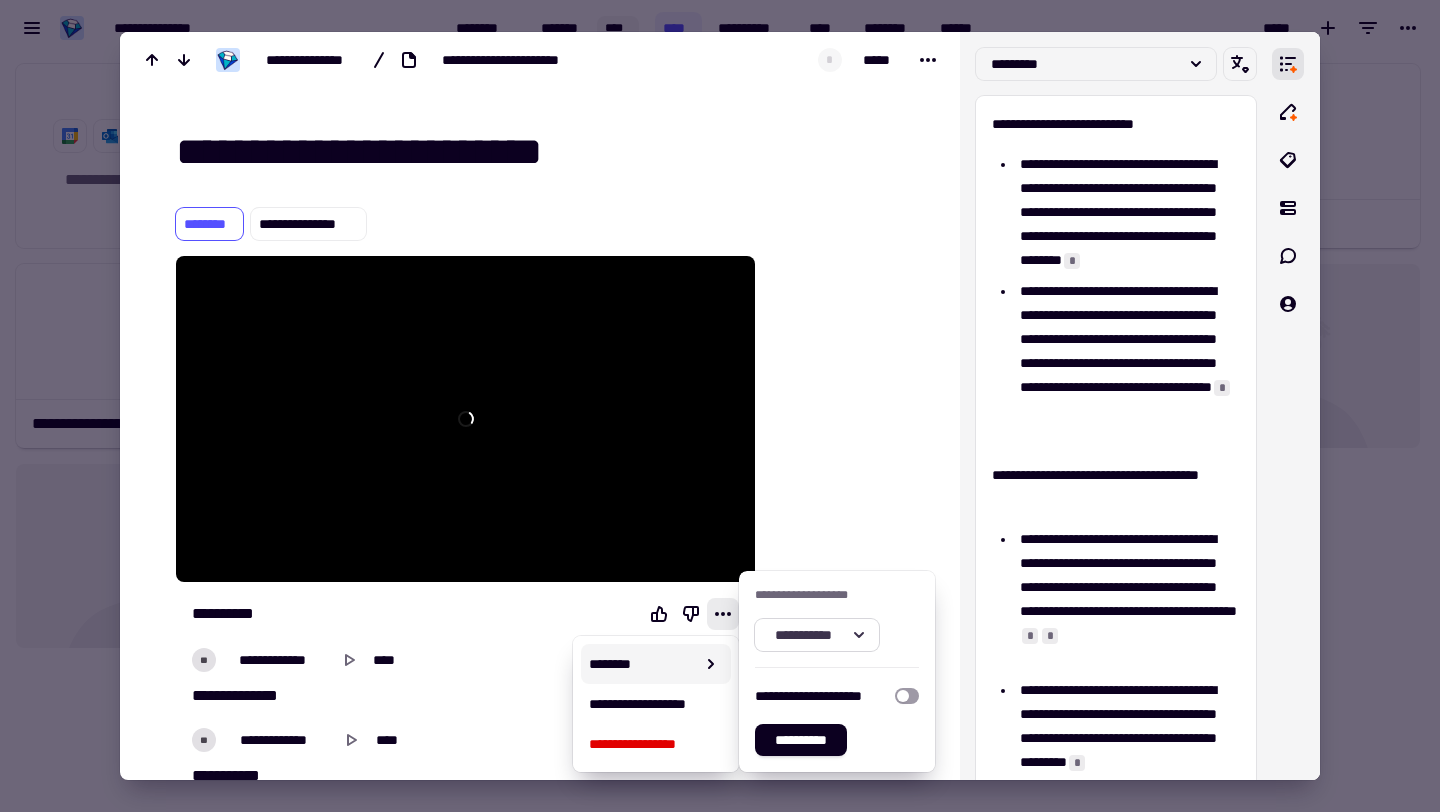 click on "**********" 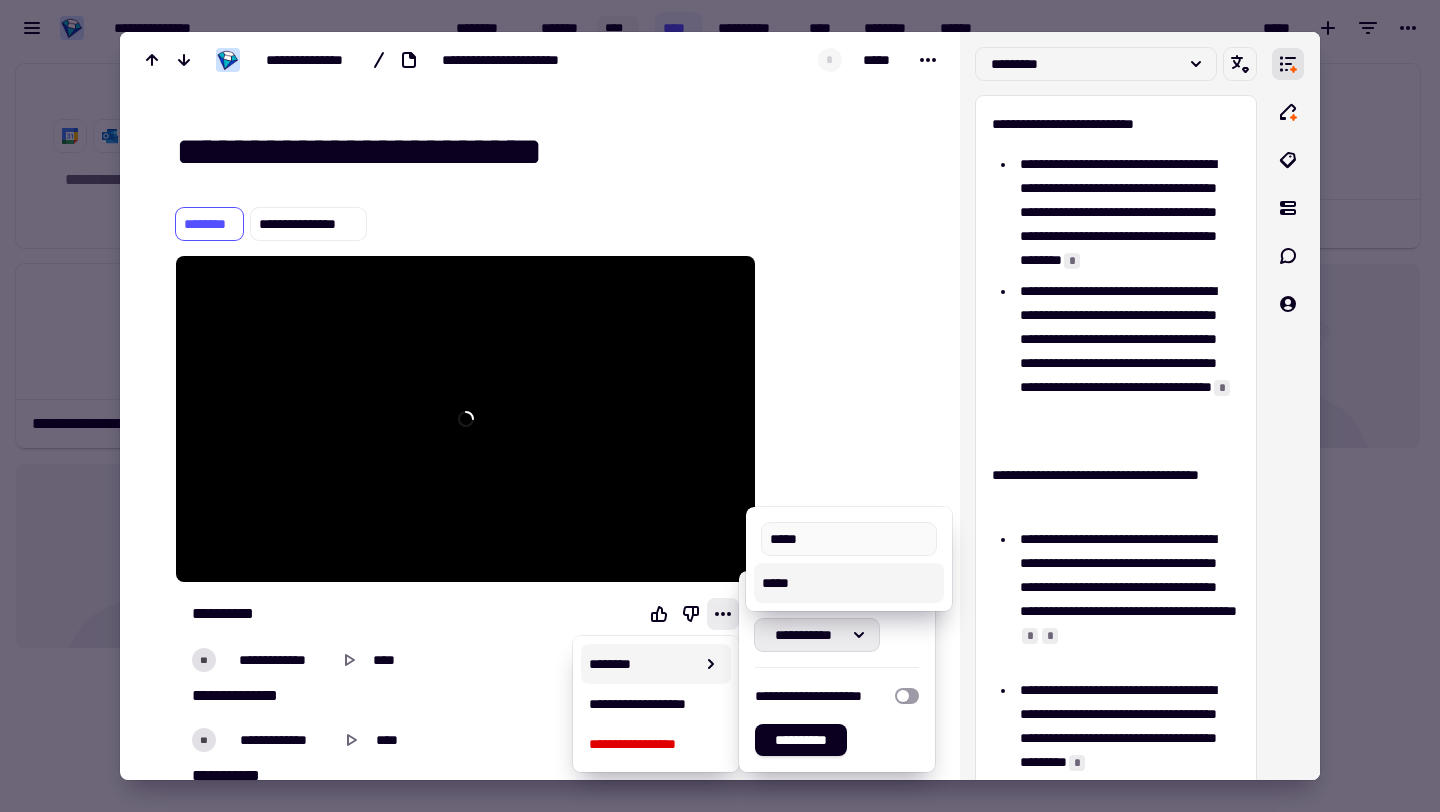 type on "*****" 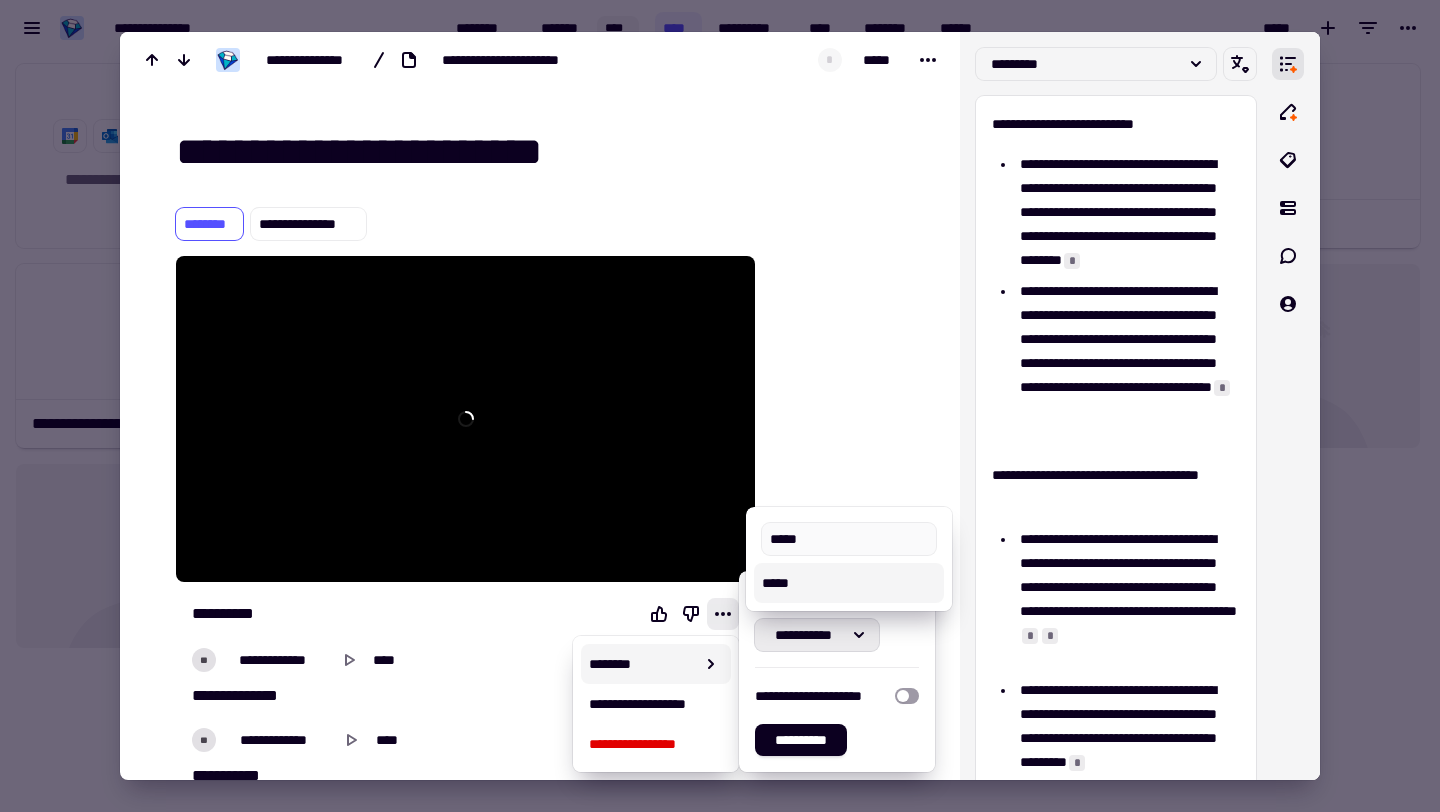 click on "*****" at bounding box center [849, 583] 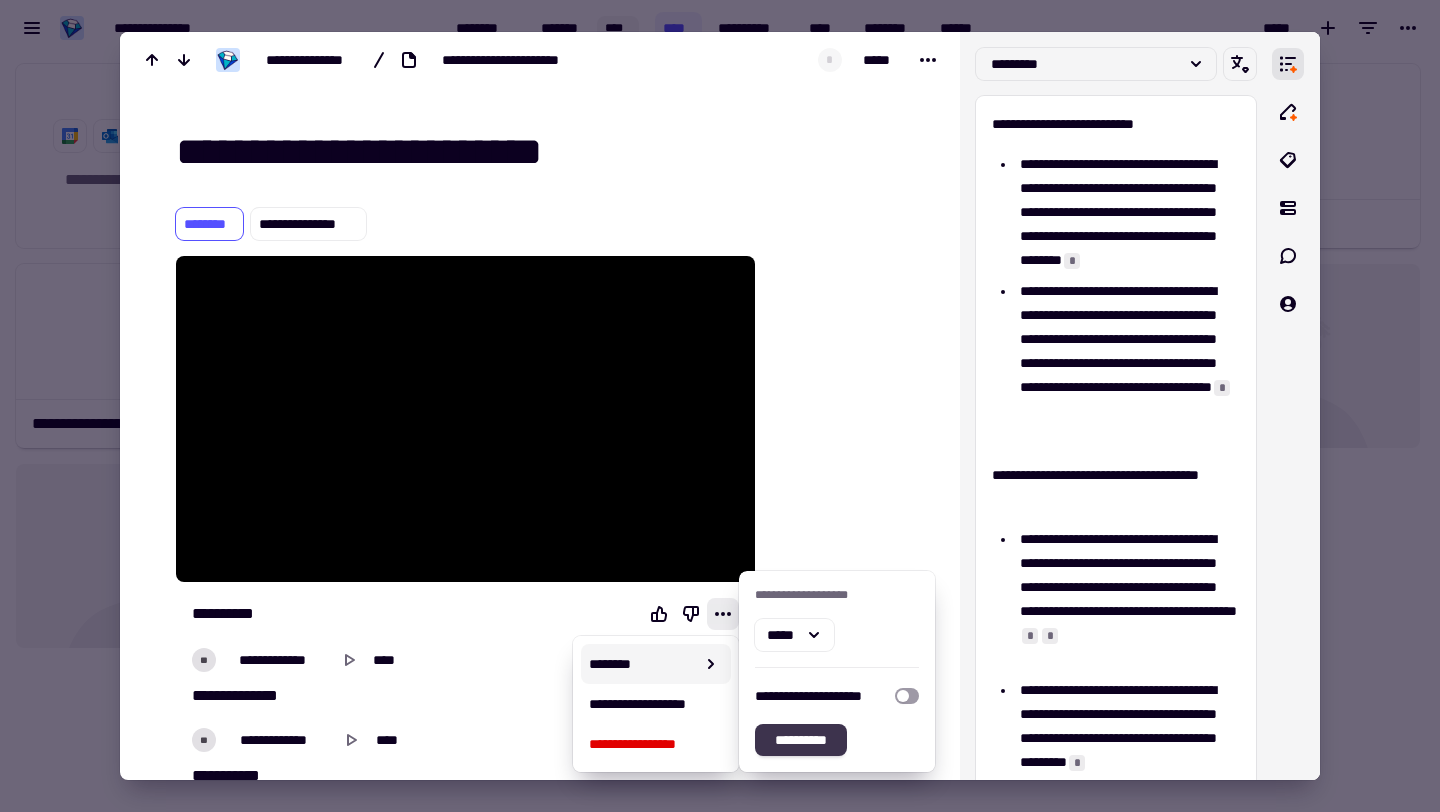click on "**********" 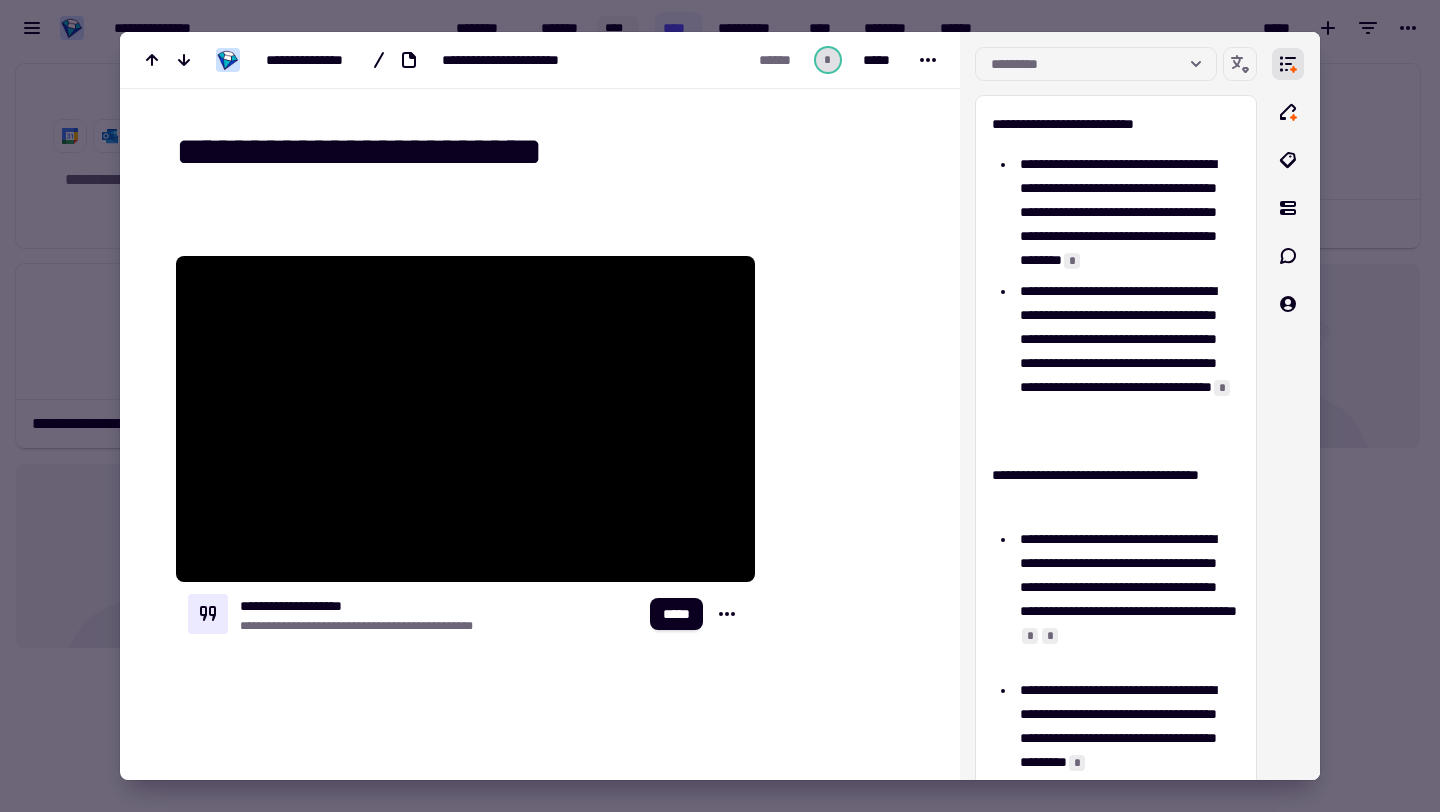 scroll, scrollTop: 195, scrollLeft: 0, axis: vertical 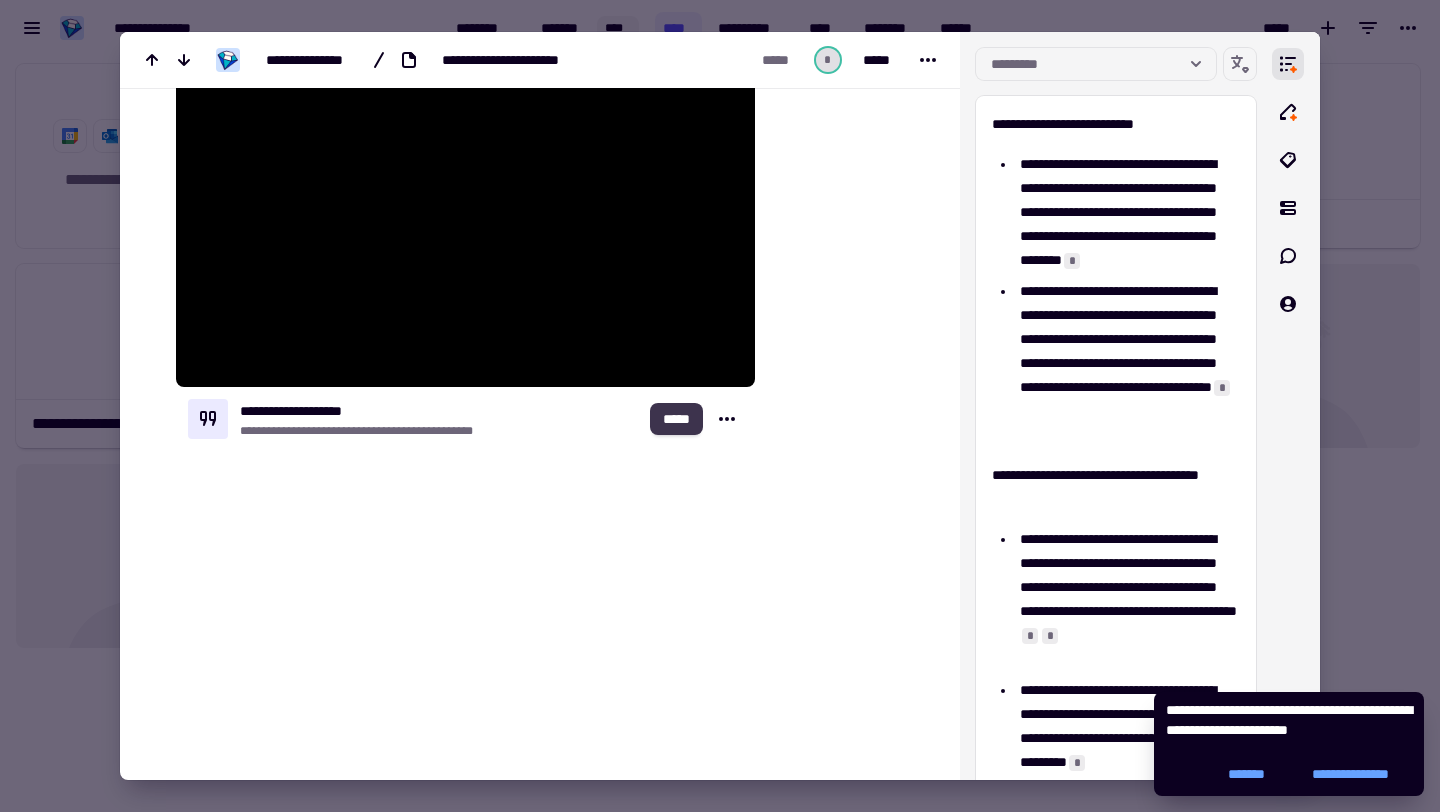 click on "*****" 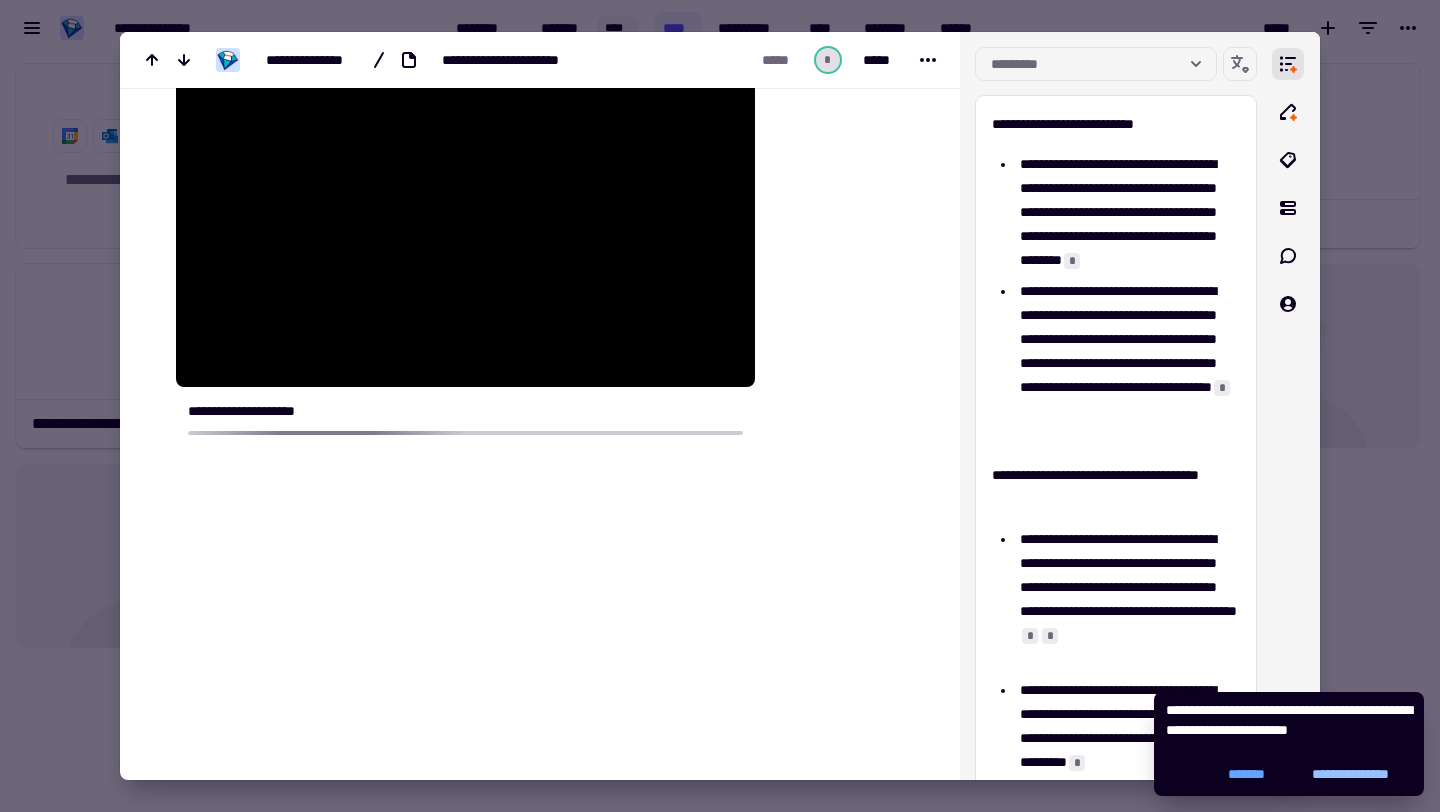 click on "**********" 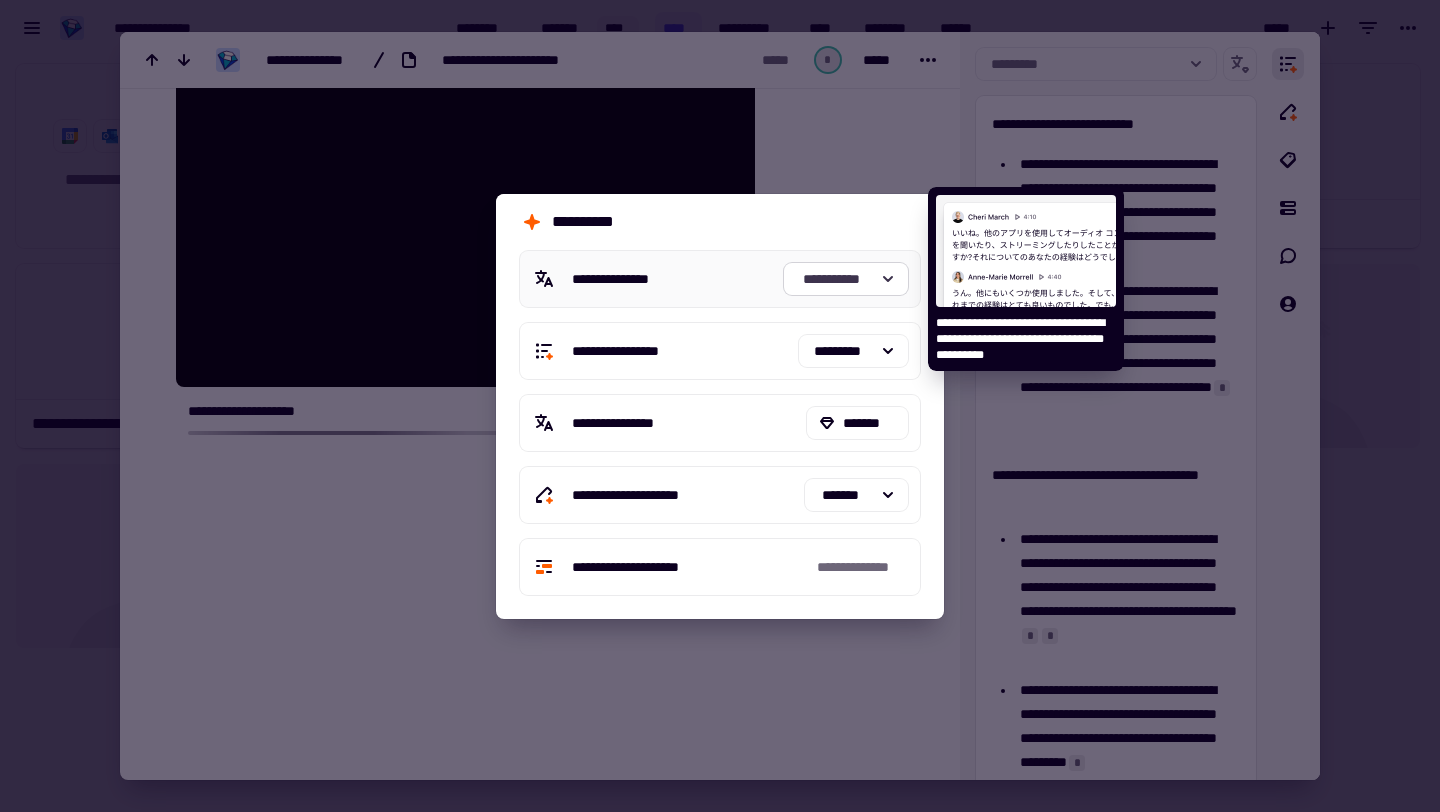 click on "**********" 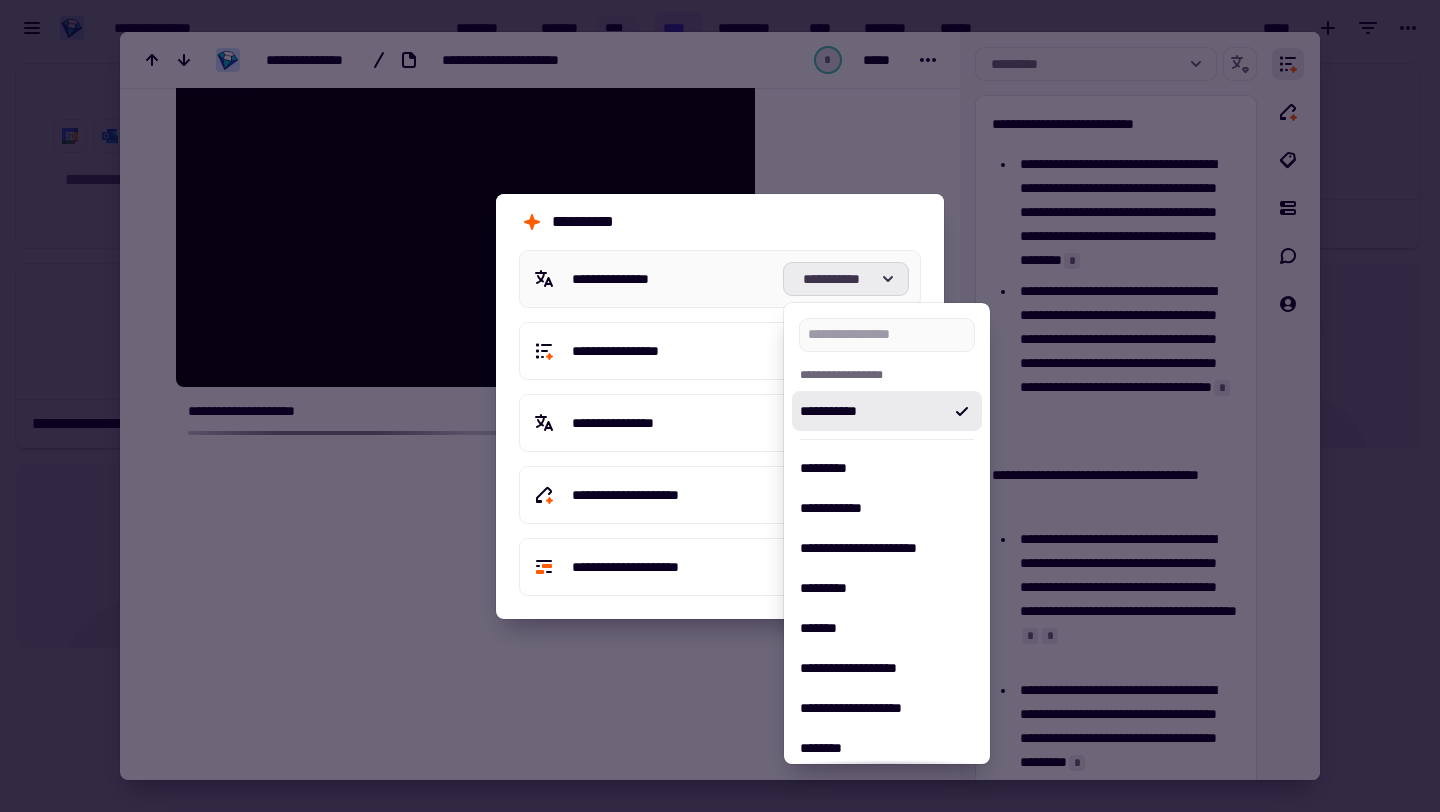 click on "**********" 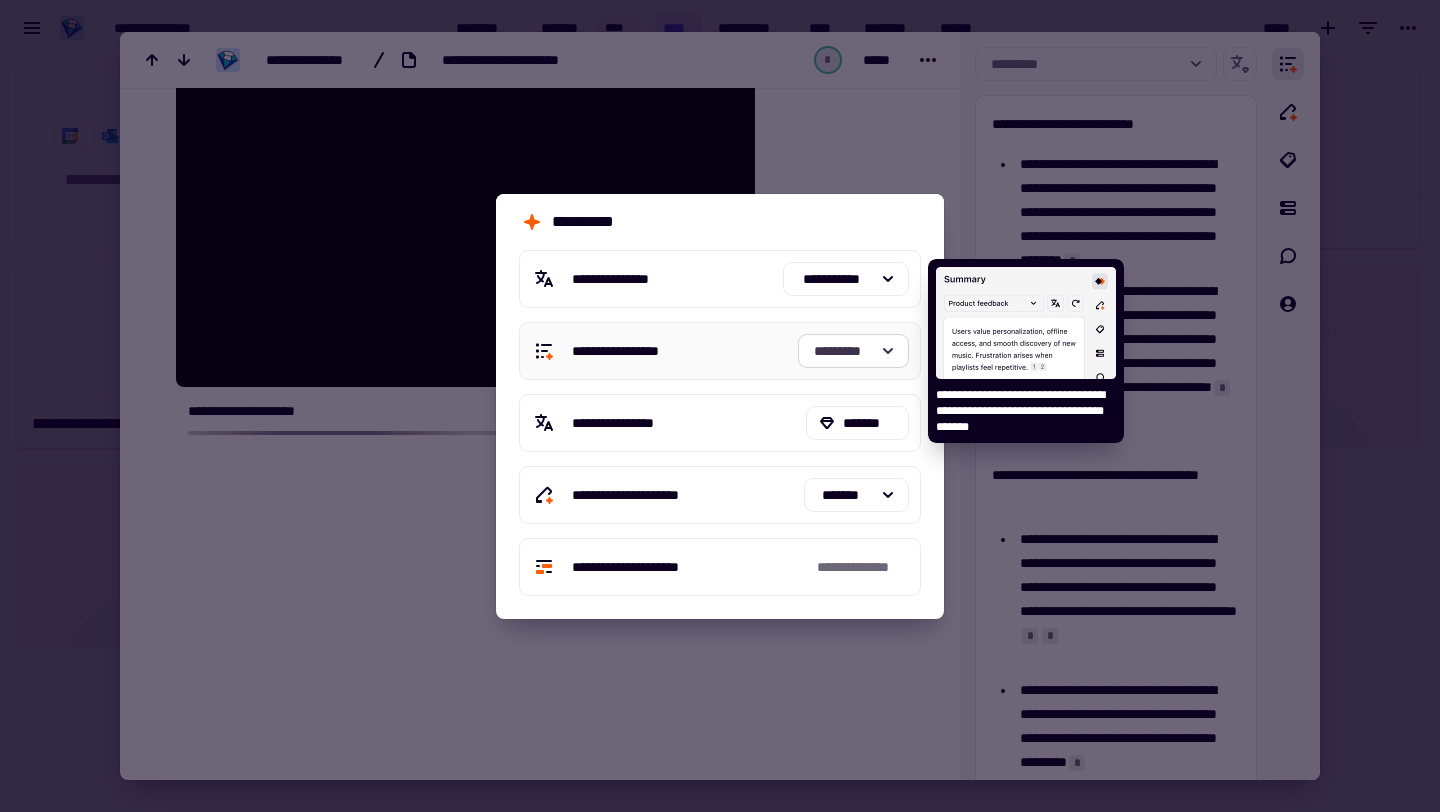 click 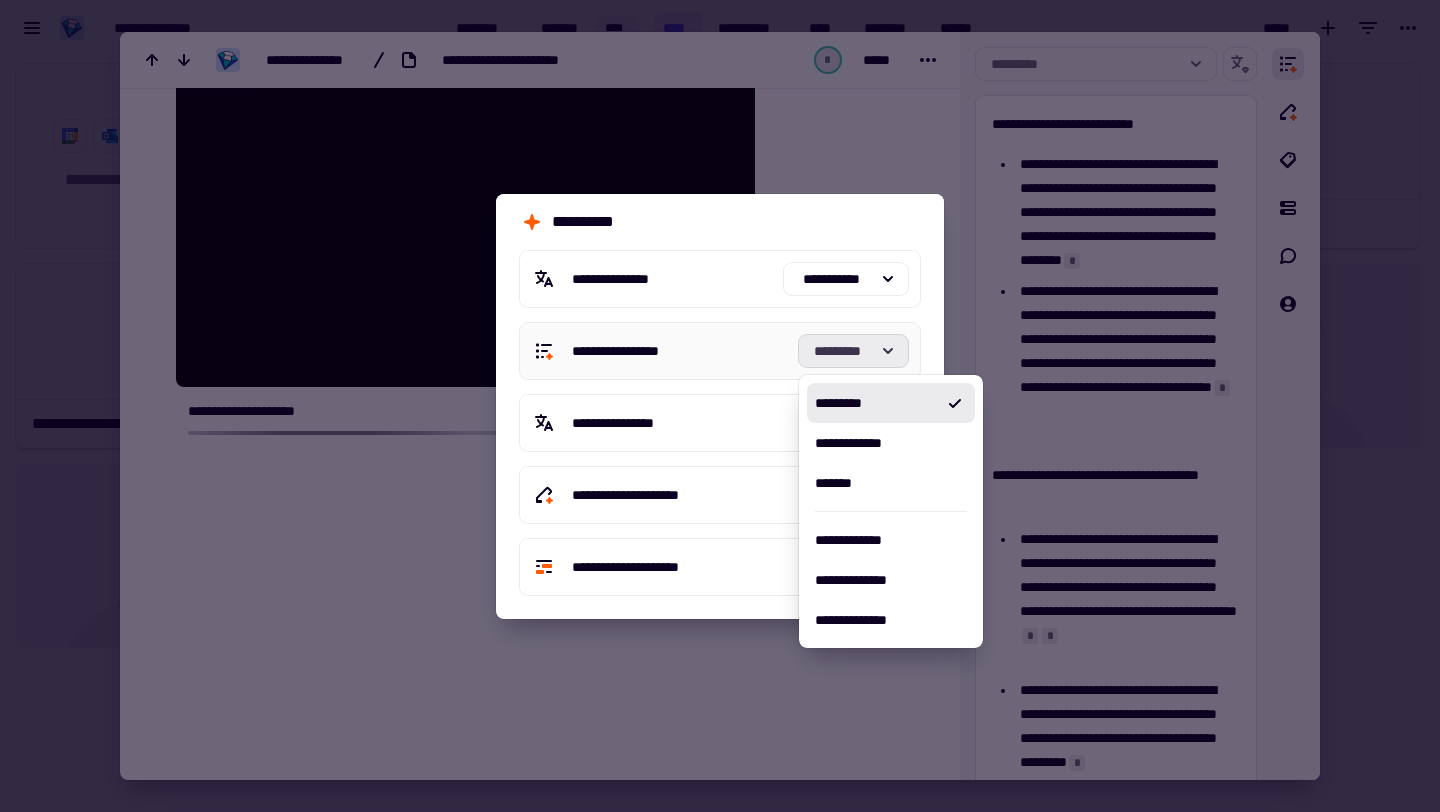 click 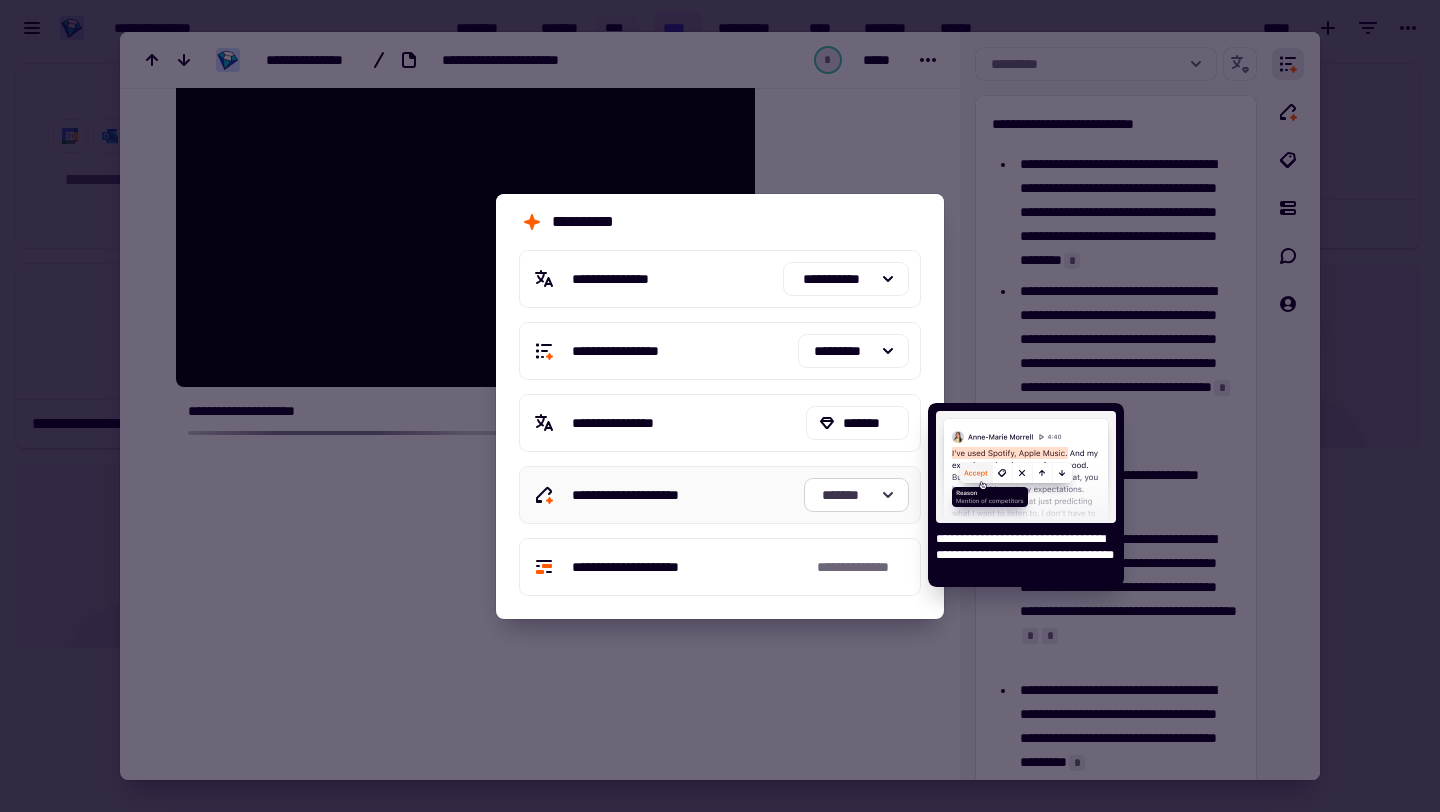 click 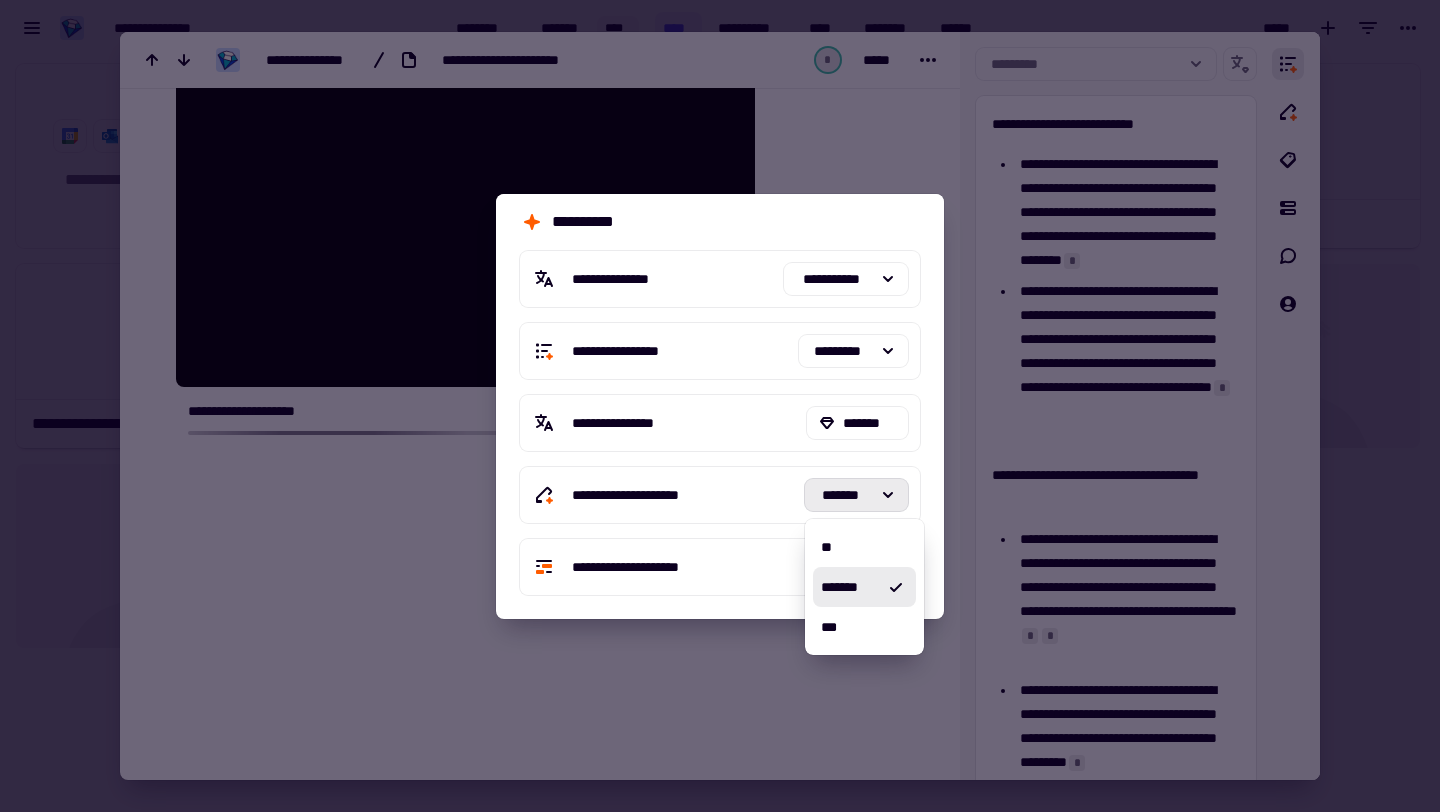 click on "*******" at bounding box center [864, 587] 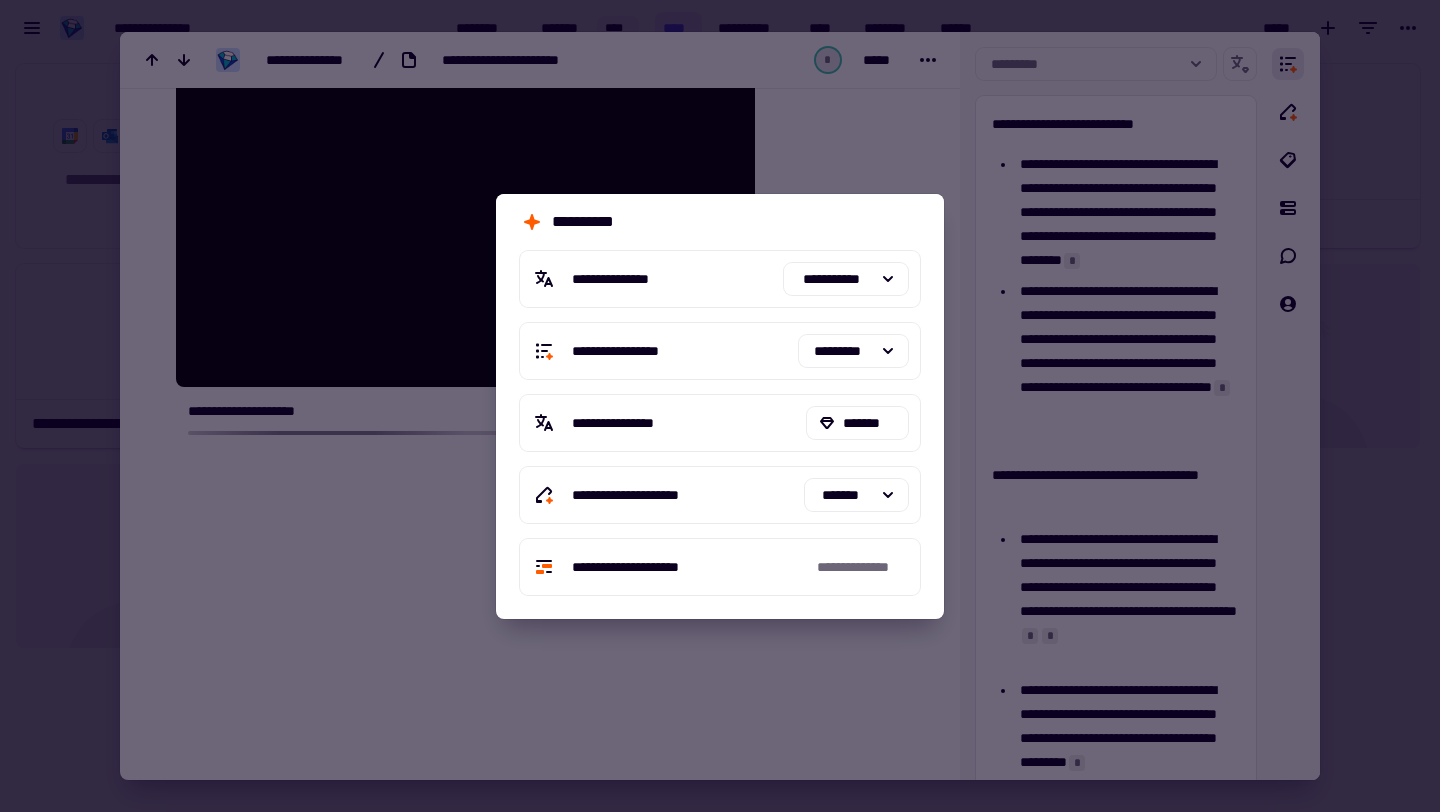 click at bounding box center [720, 406] 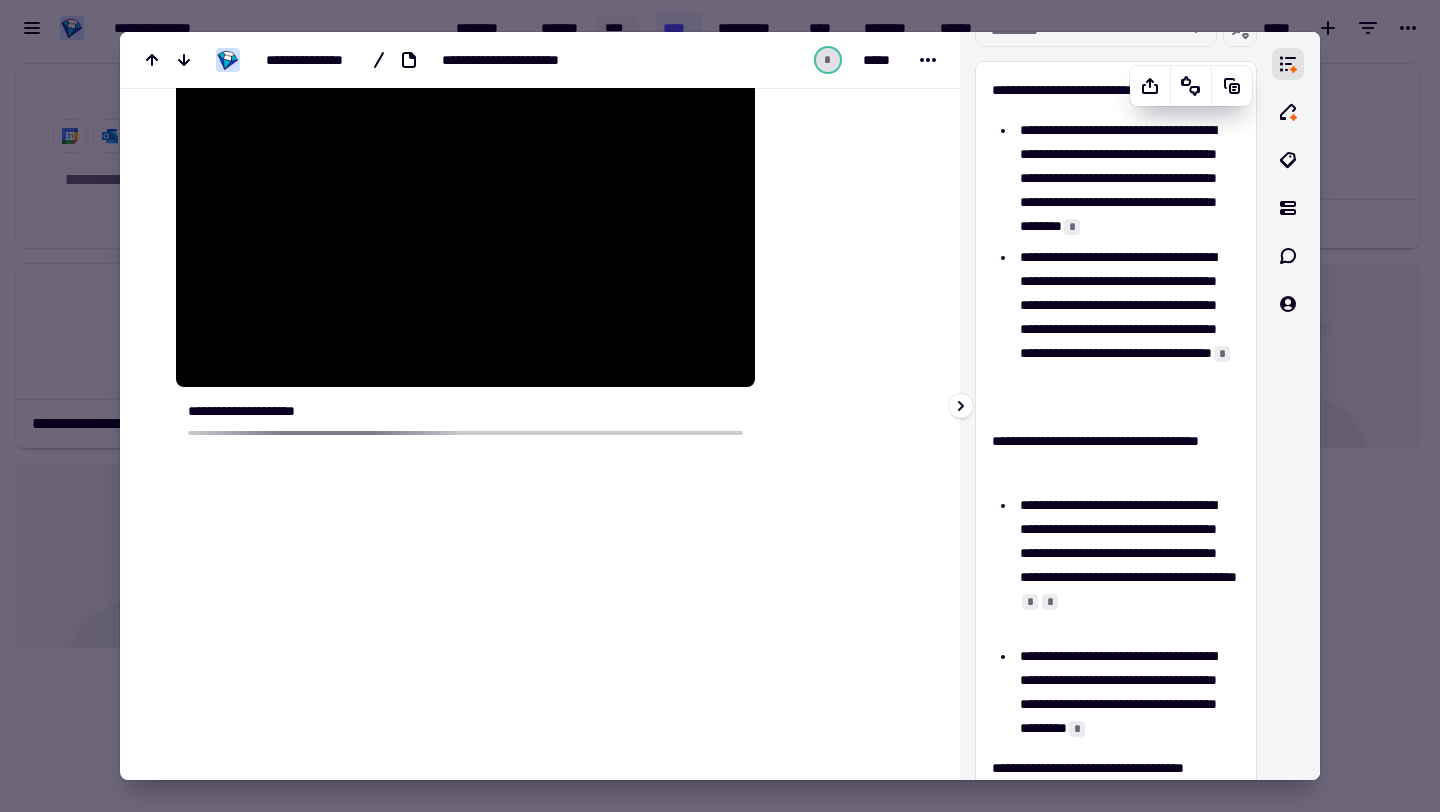 scroll, scrollTop: 0, scrollLeft: 0, axis: both 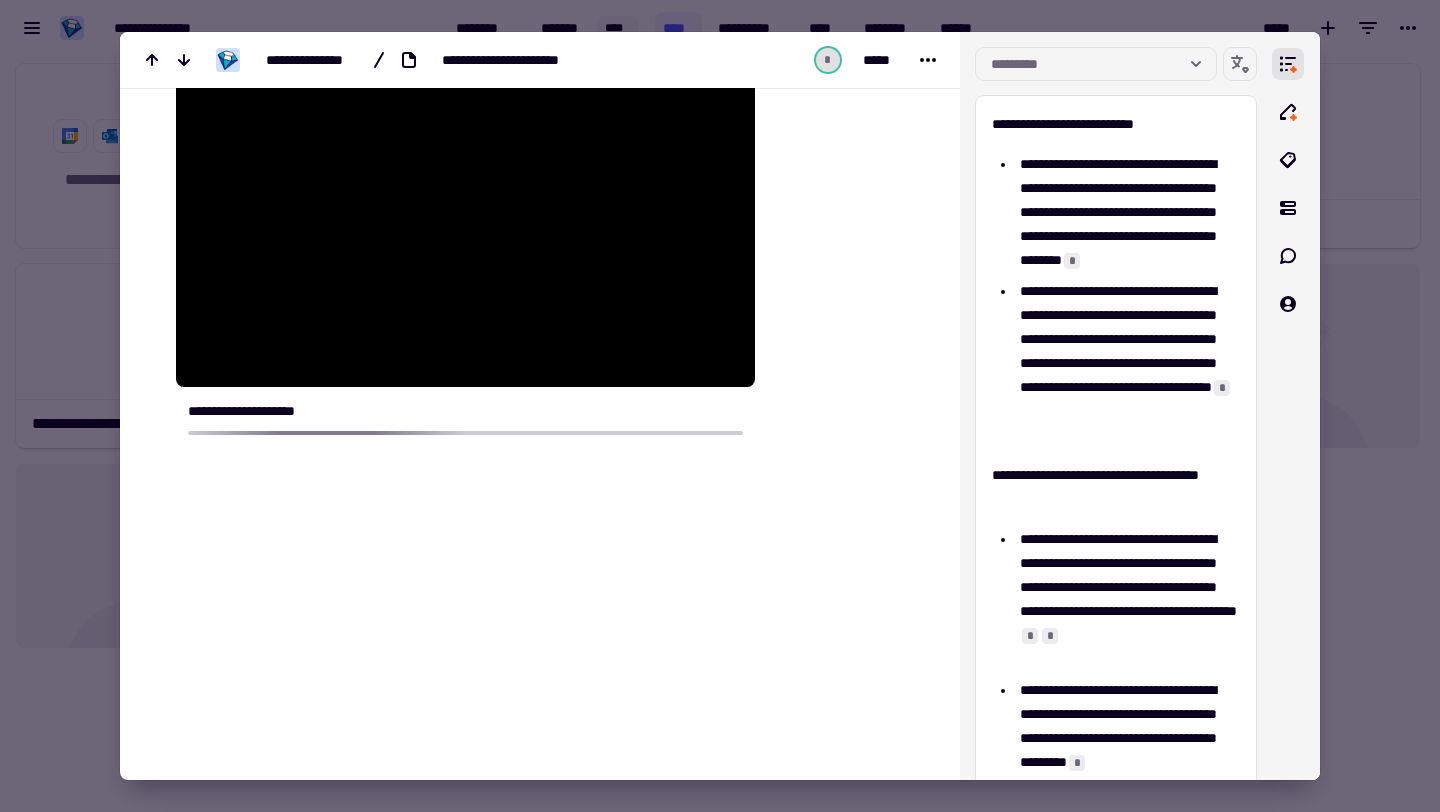 click at bounding box center (720, 406) 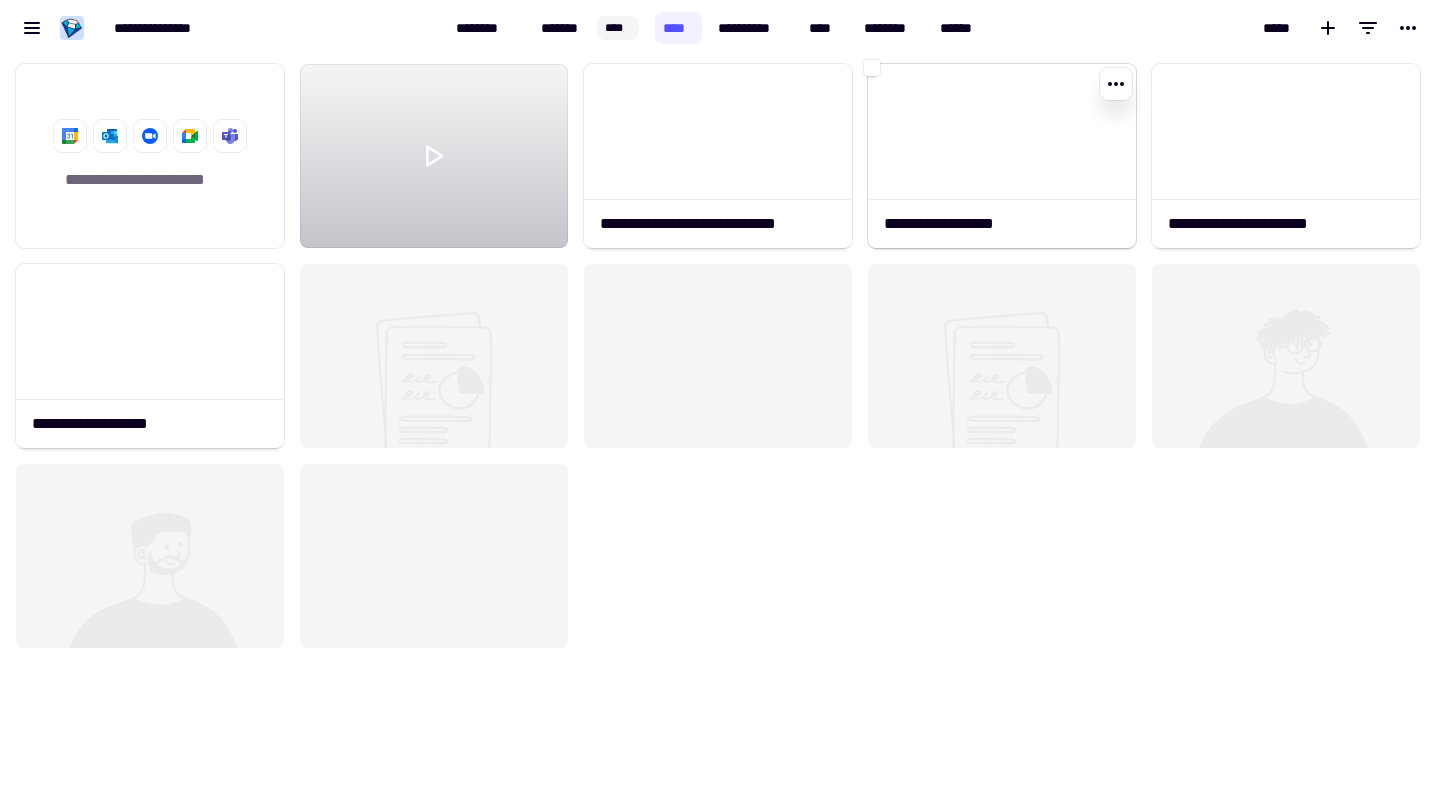 click 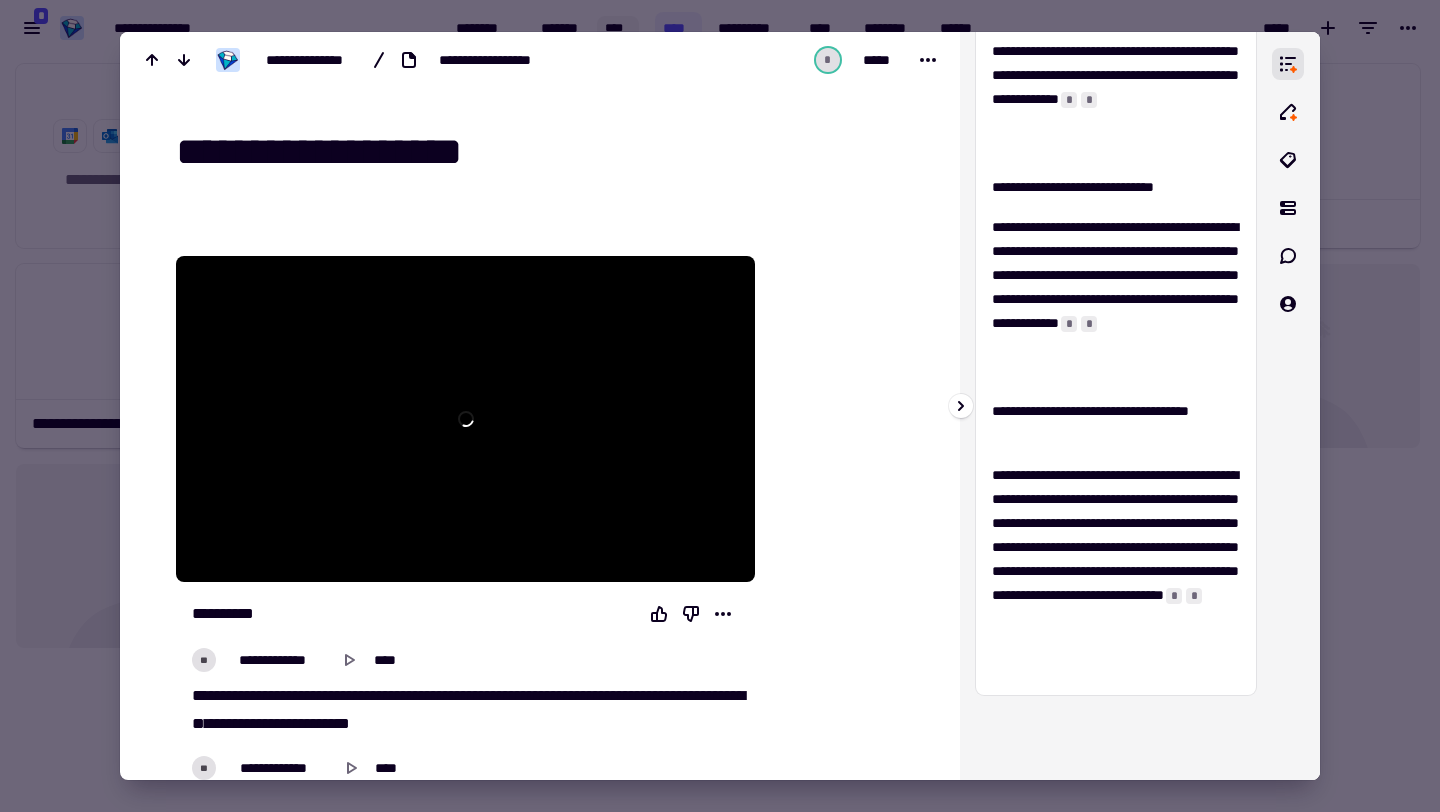 scroll, scrollTop: 603, scrollLeft: 0, axis: vertical 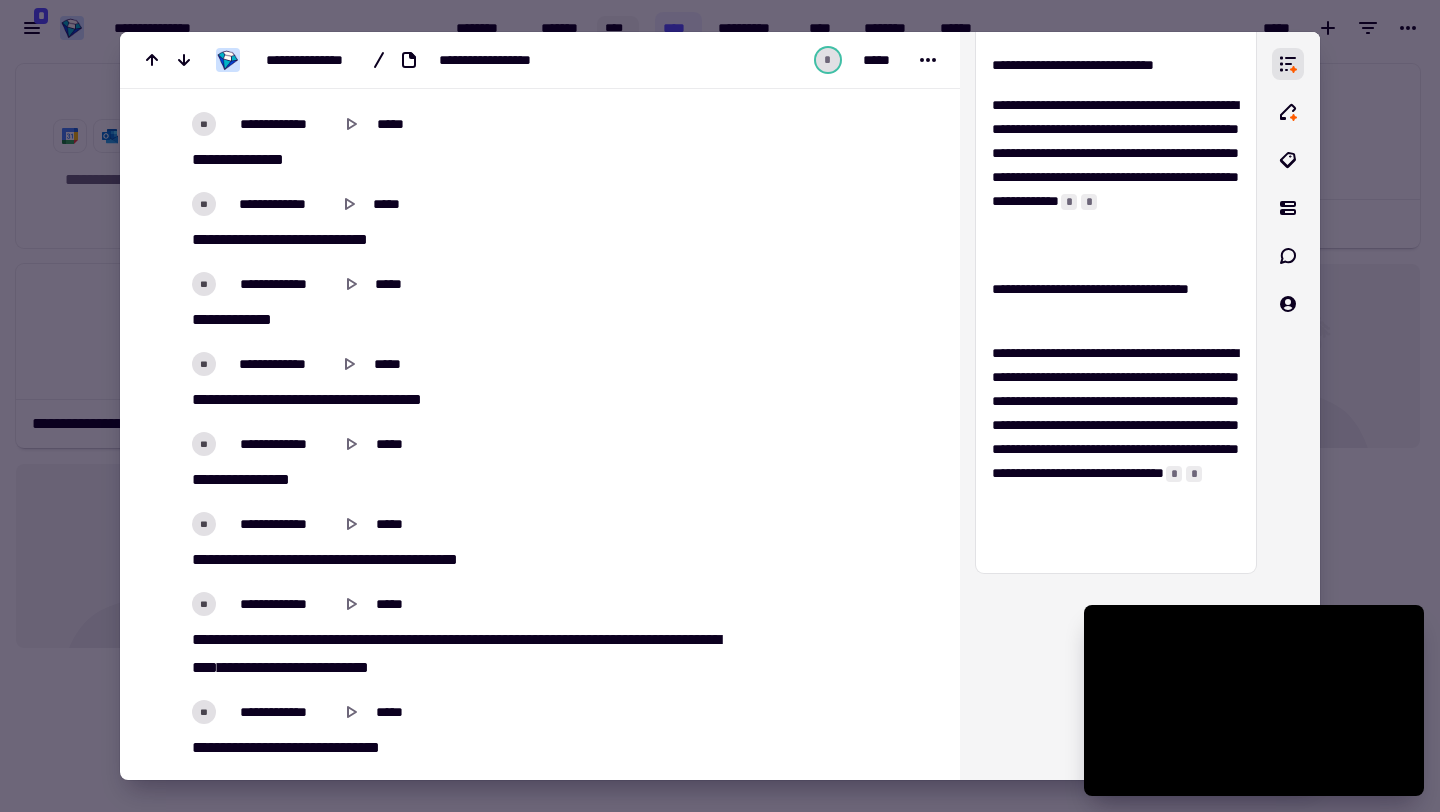 click at bounding box center [720, 406] 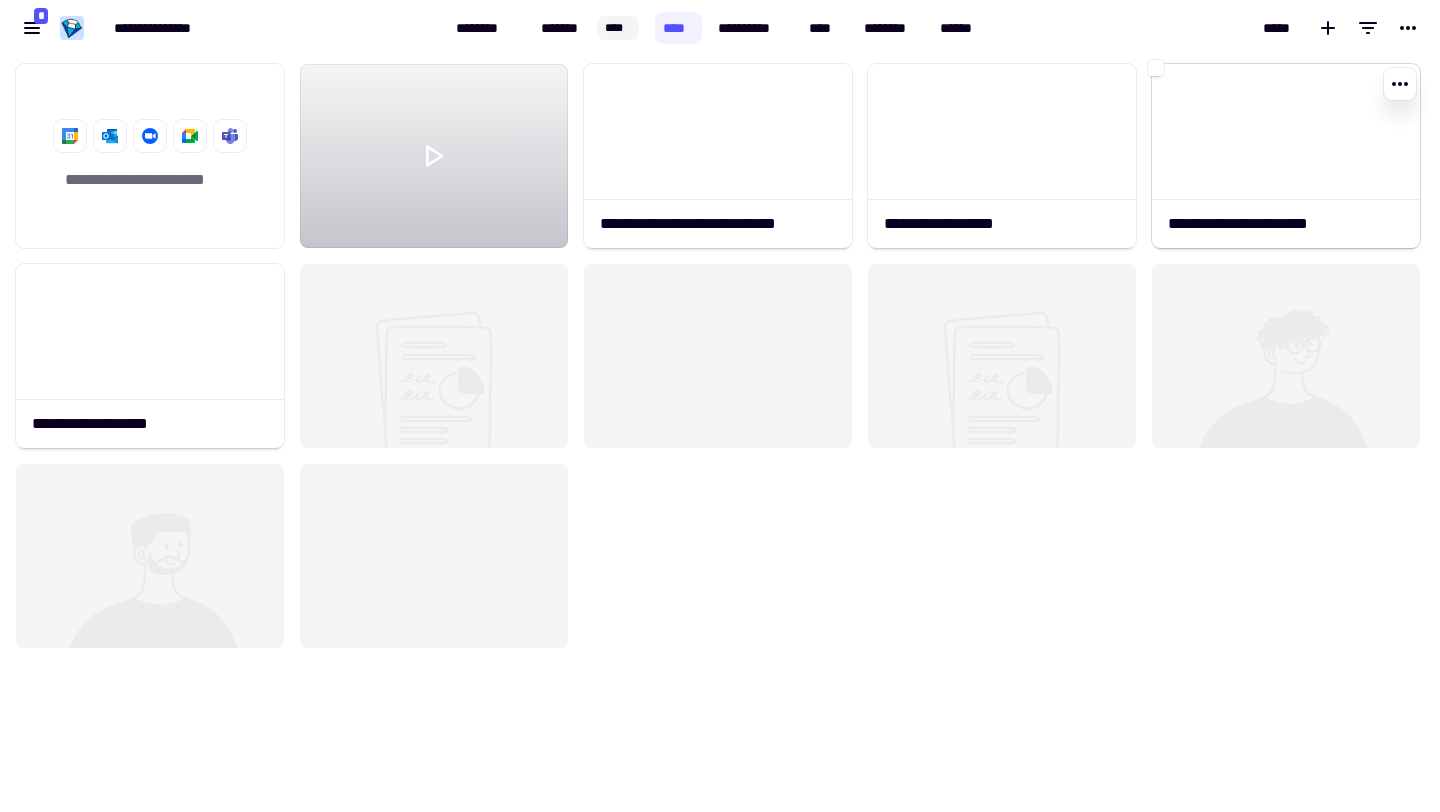 click 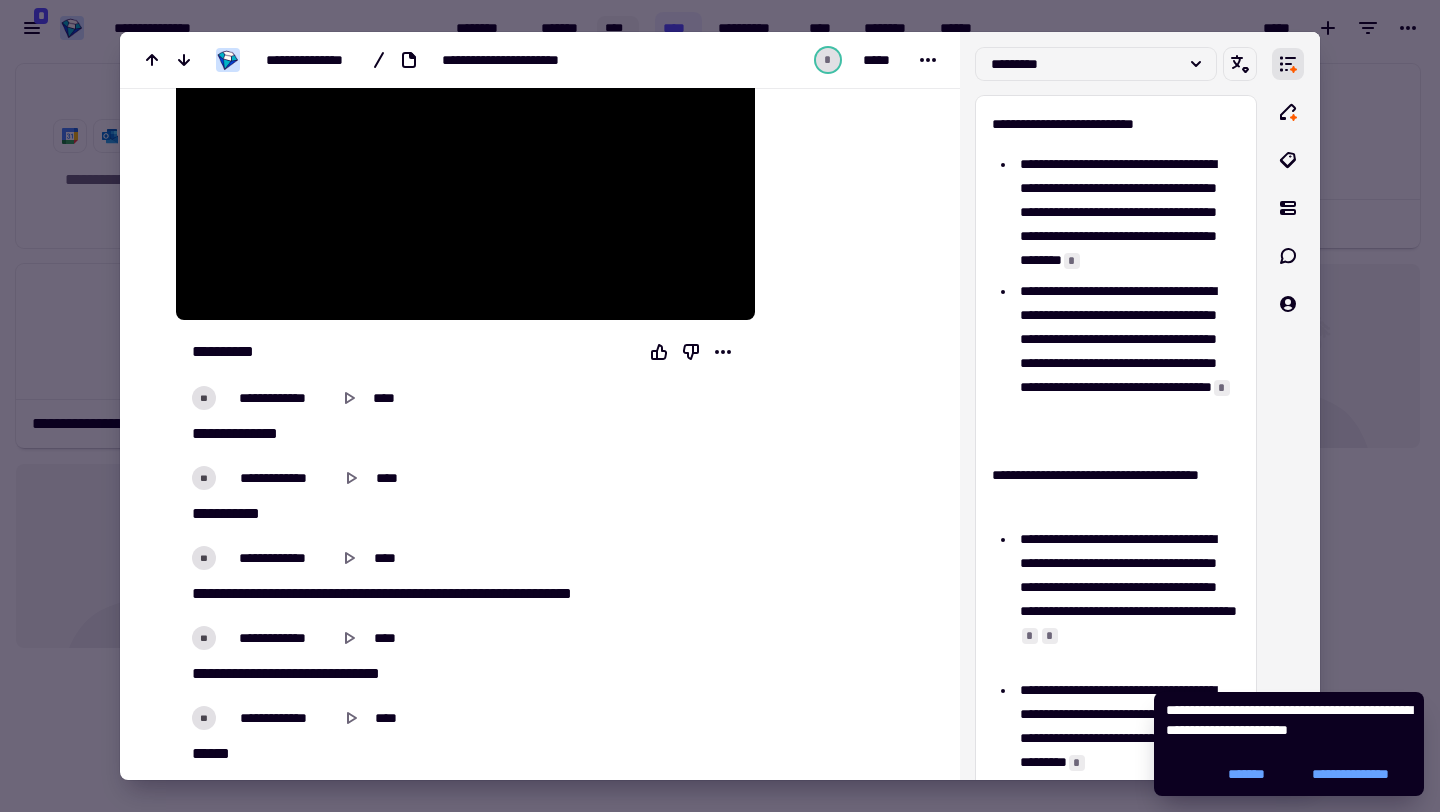 scroll, scrollTop: 0, scrollLeft: 0, axis: both 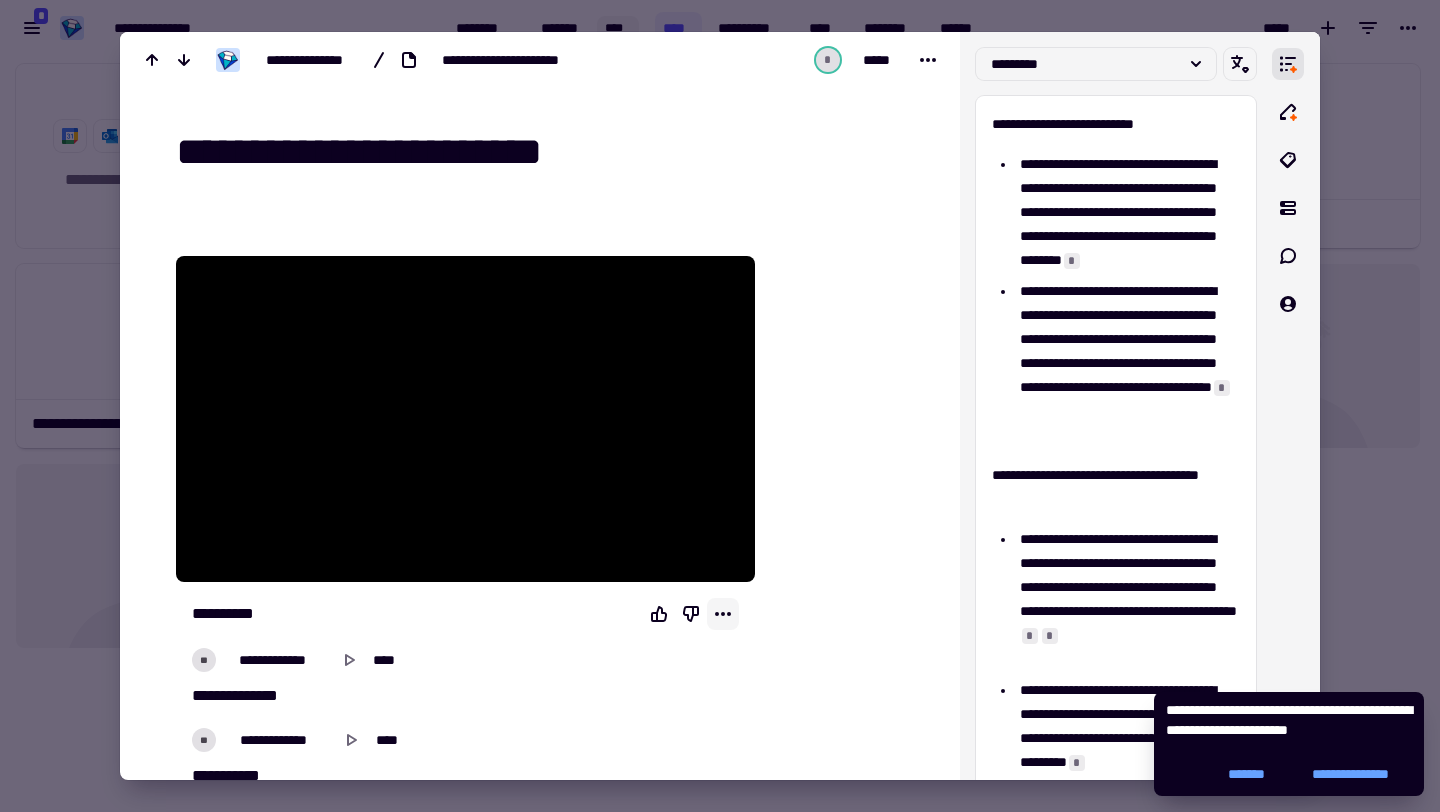 click 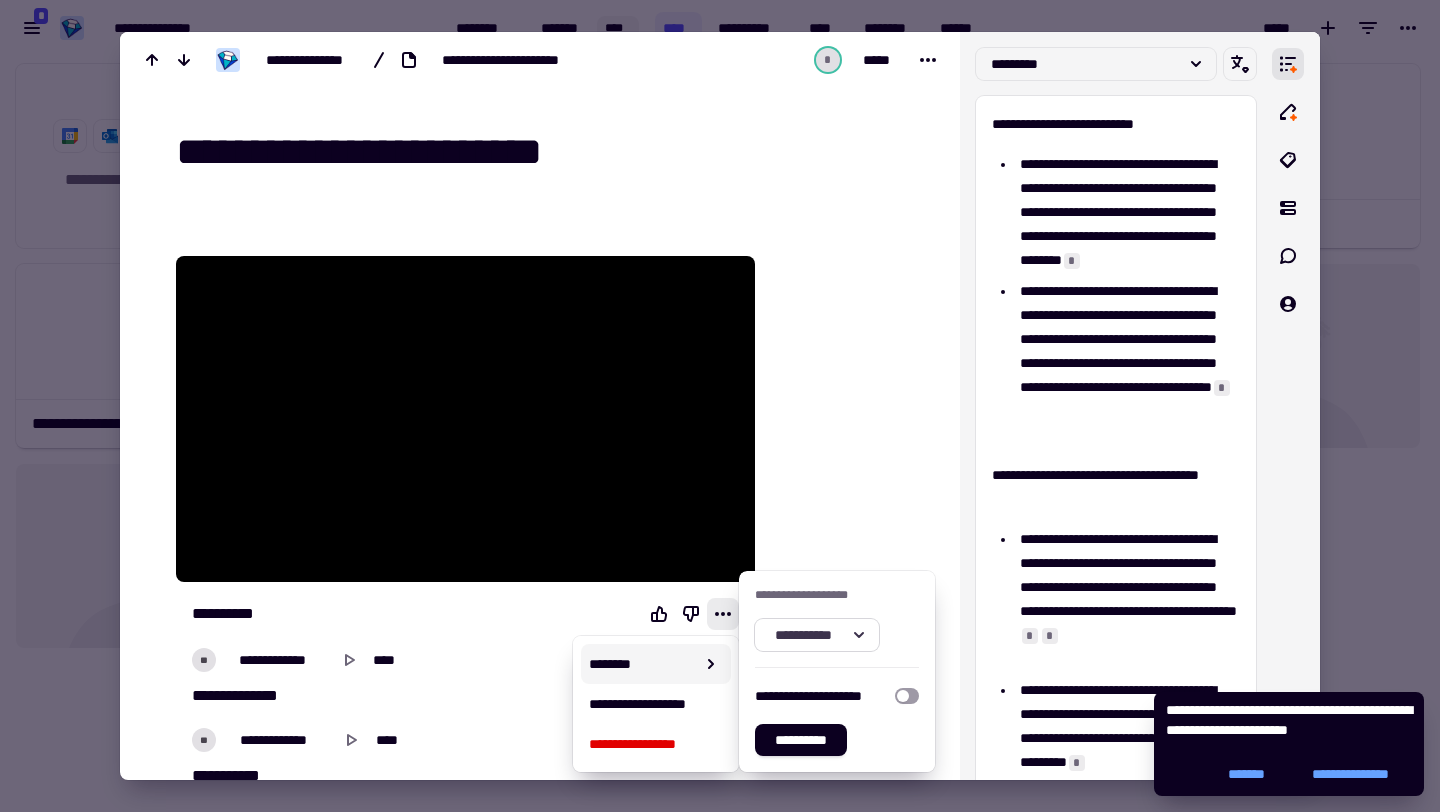 click on "**********" 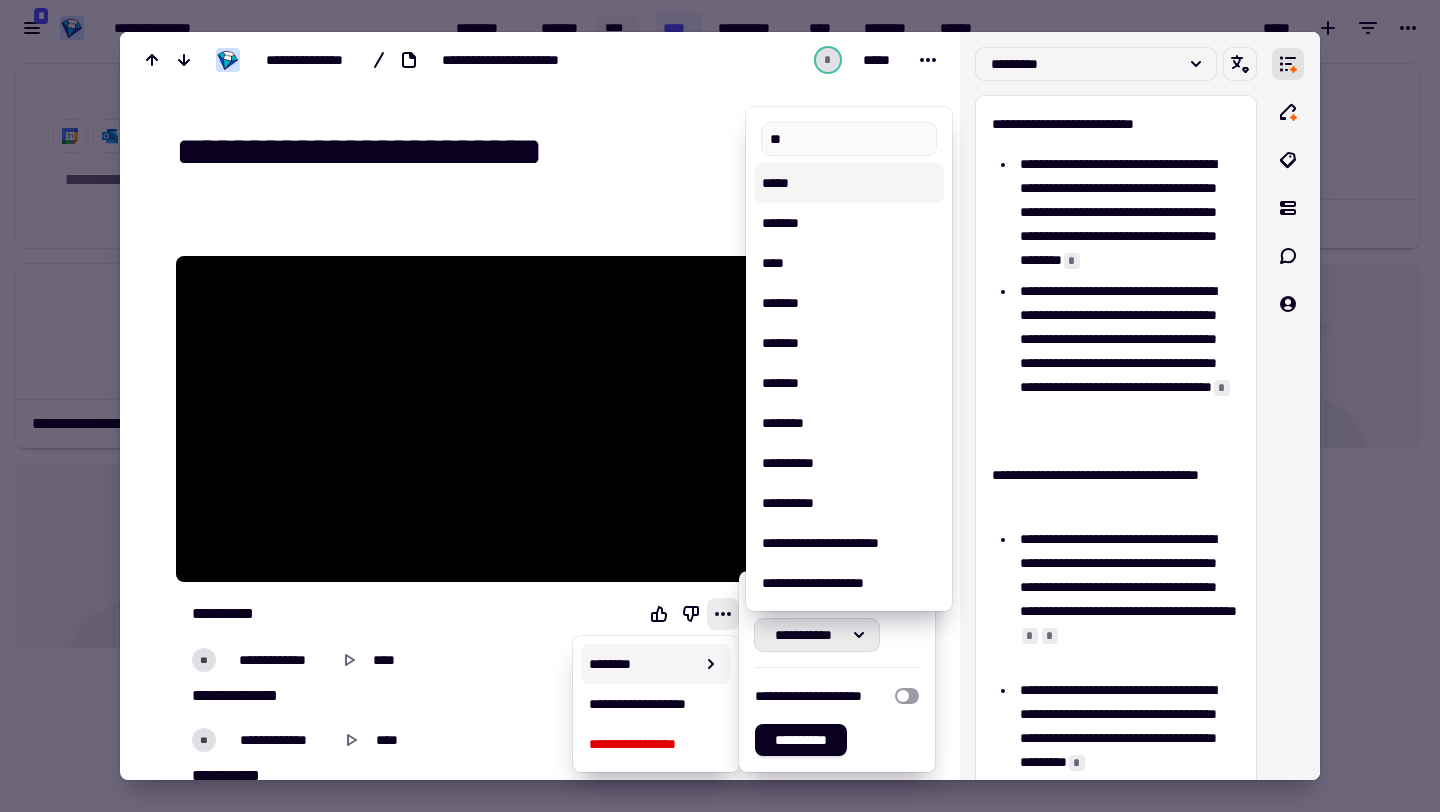 type on "**" 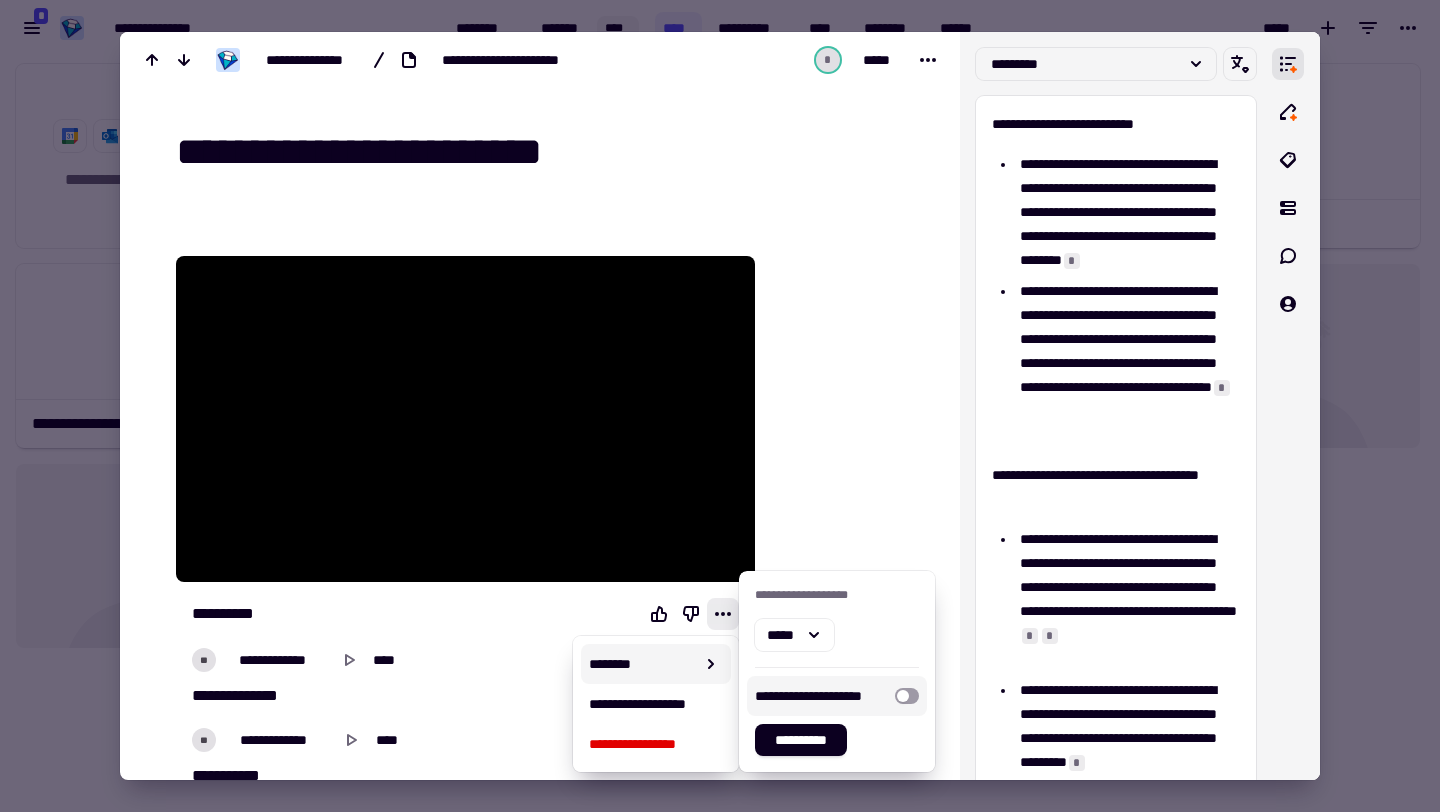 click at bounding box center [907, 696] 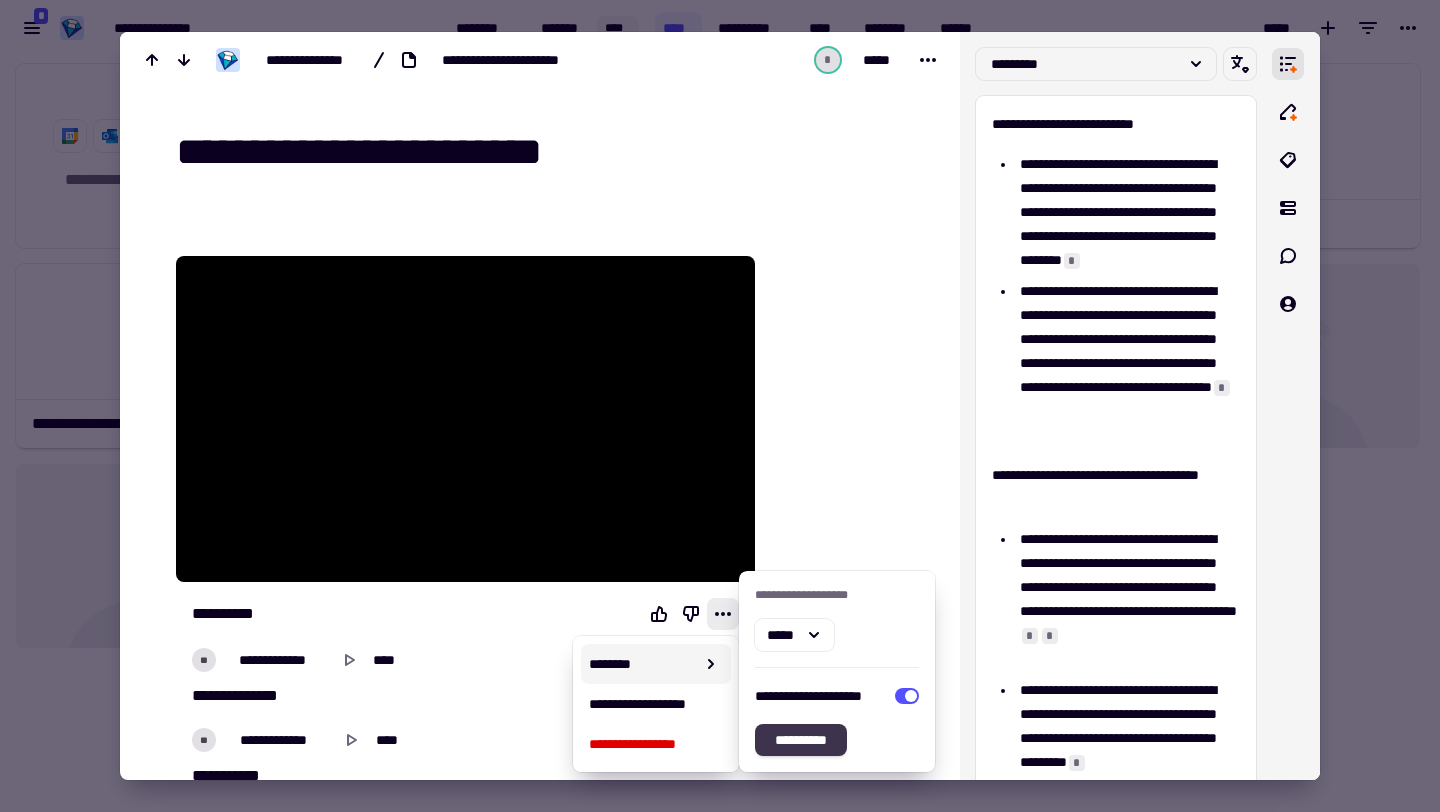 click on "**********" 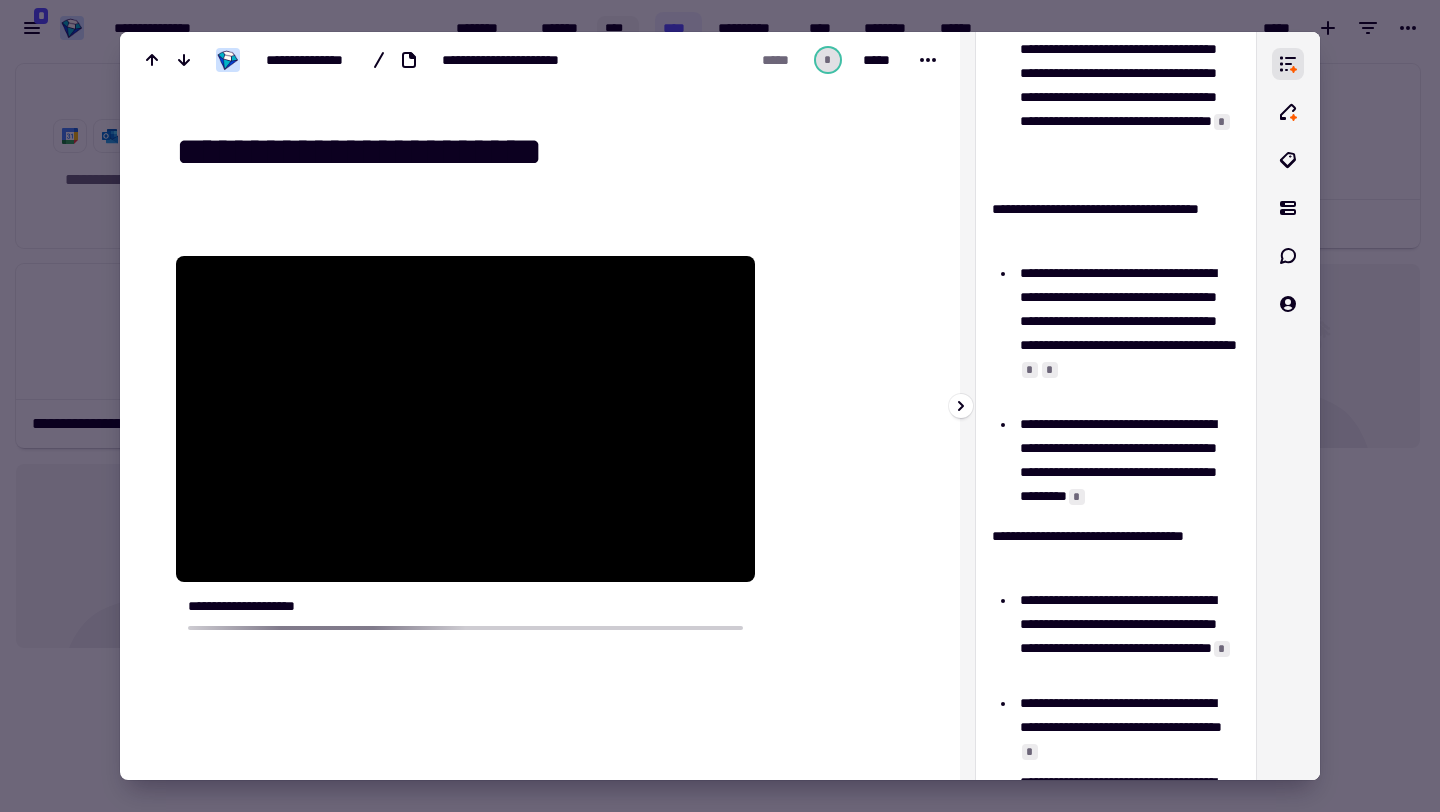 scroll, scrollTop: 0, scrollLeft: 0, axis: both 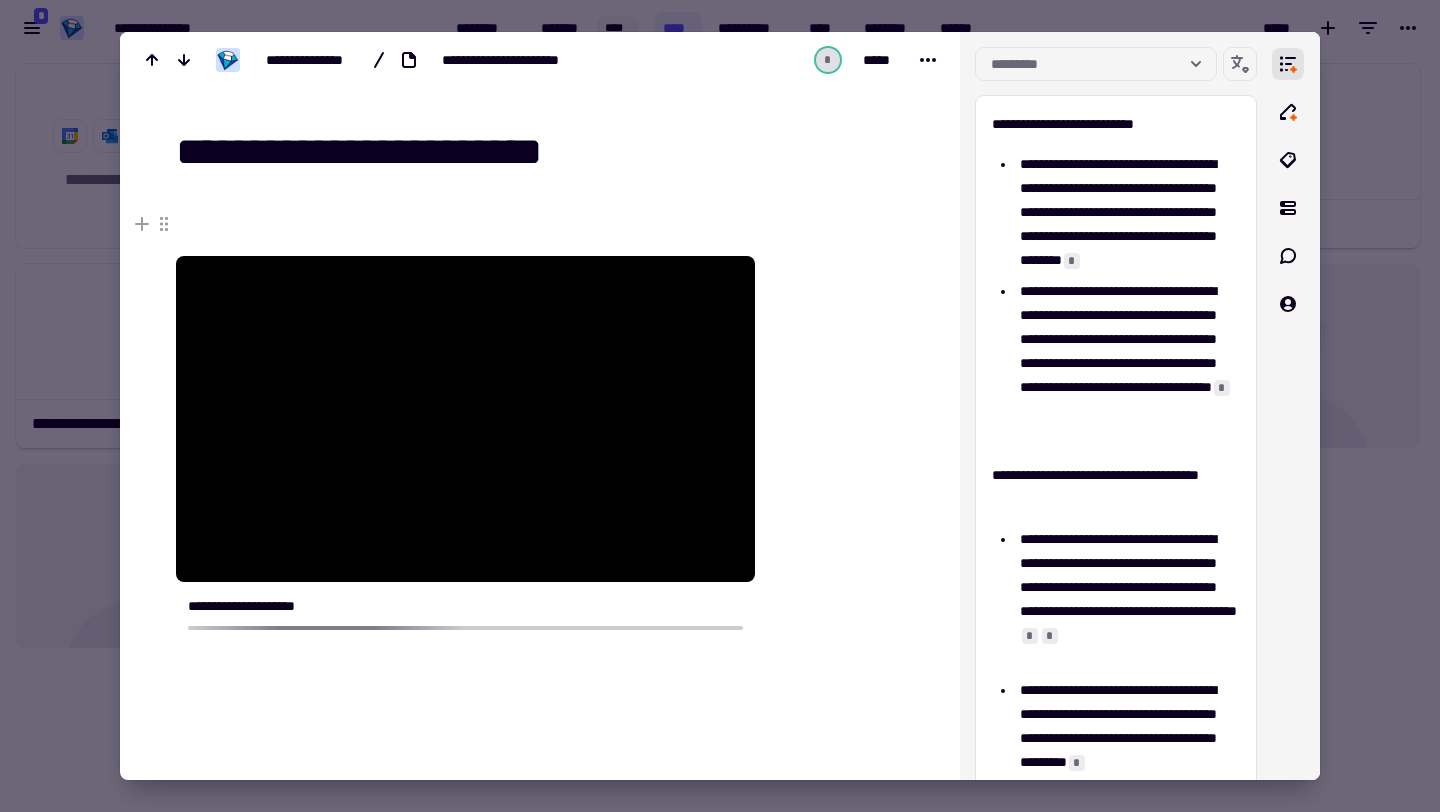 click at bounding box center (720, 406) 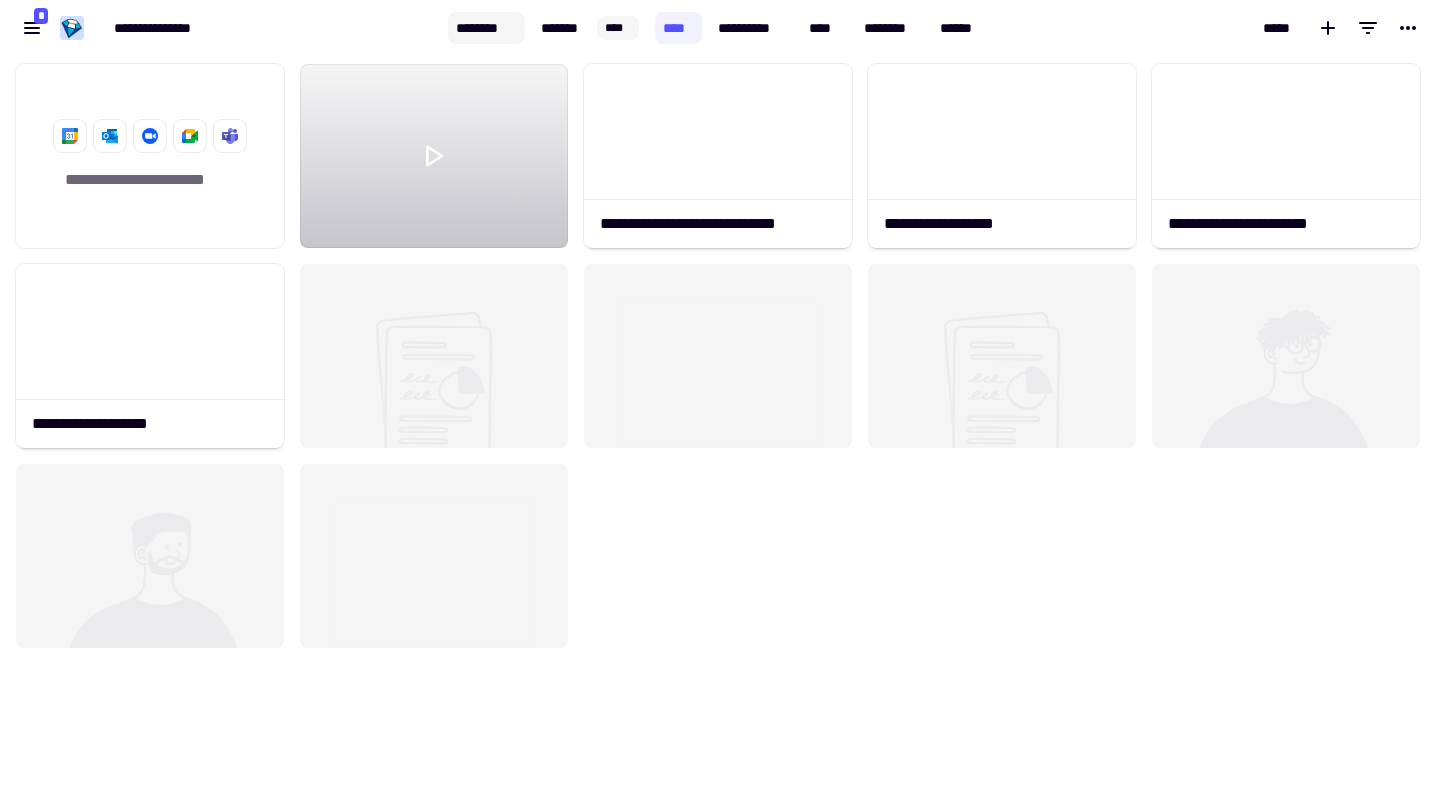click on "********" 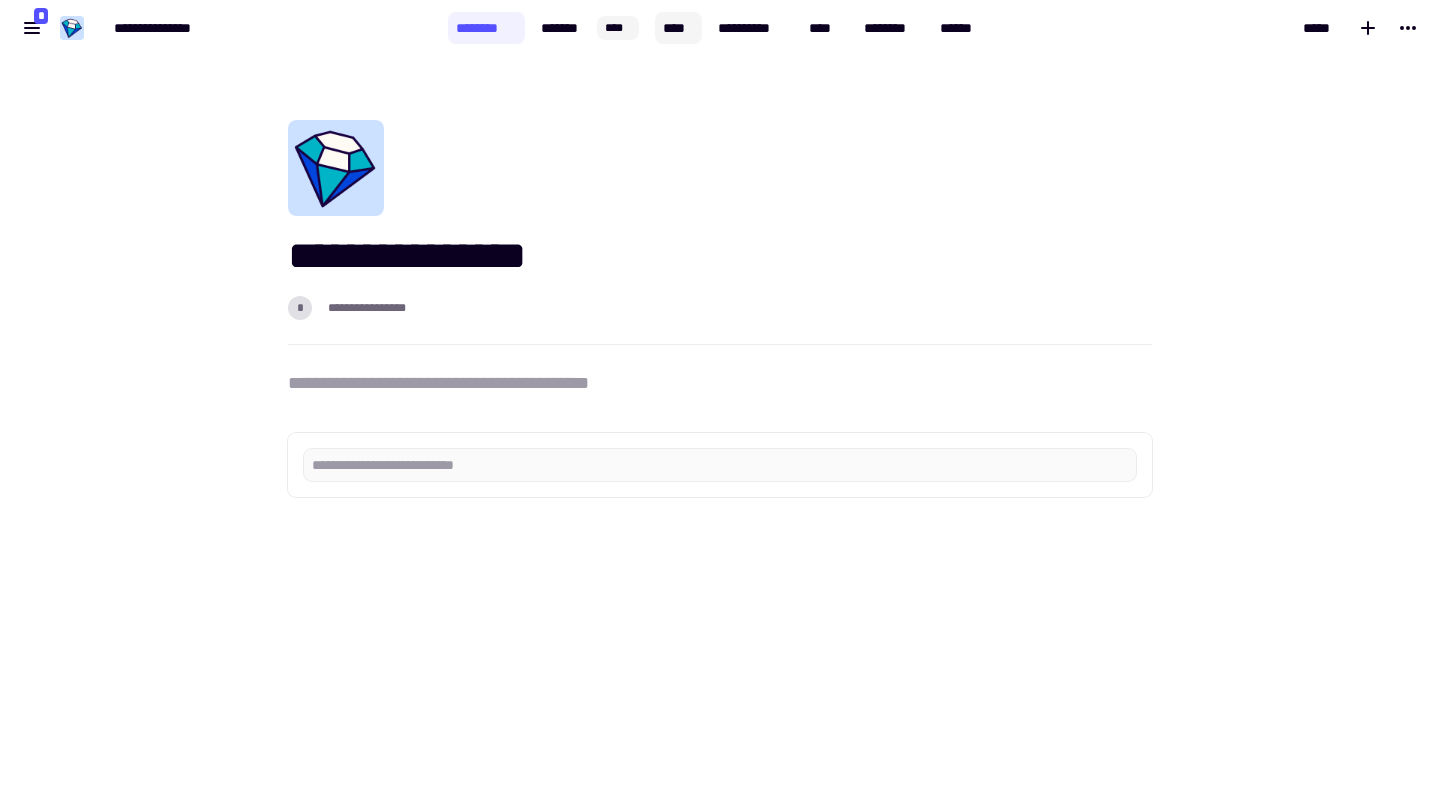 click on "****" 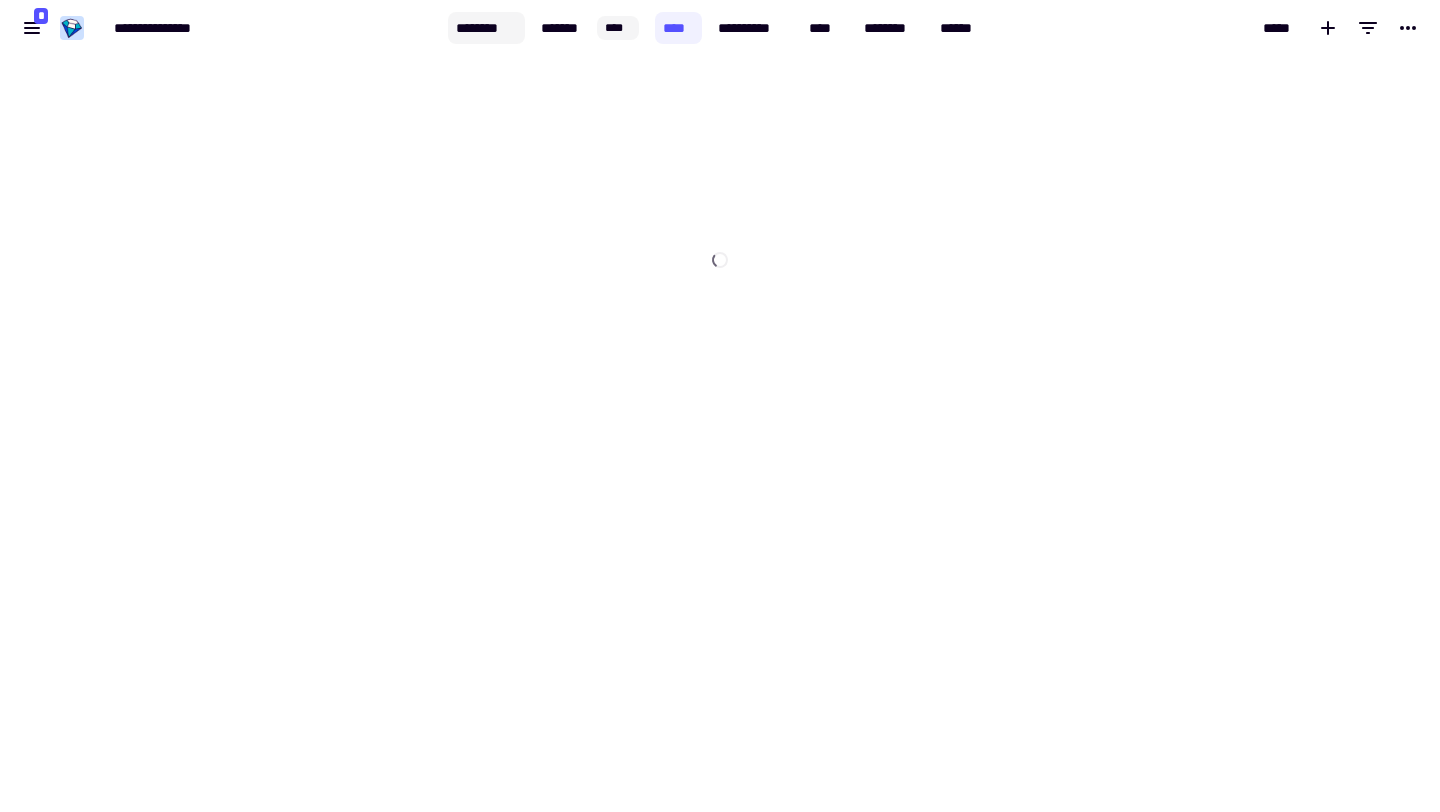 click on "********" 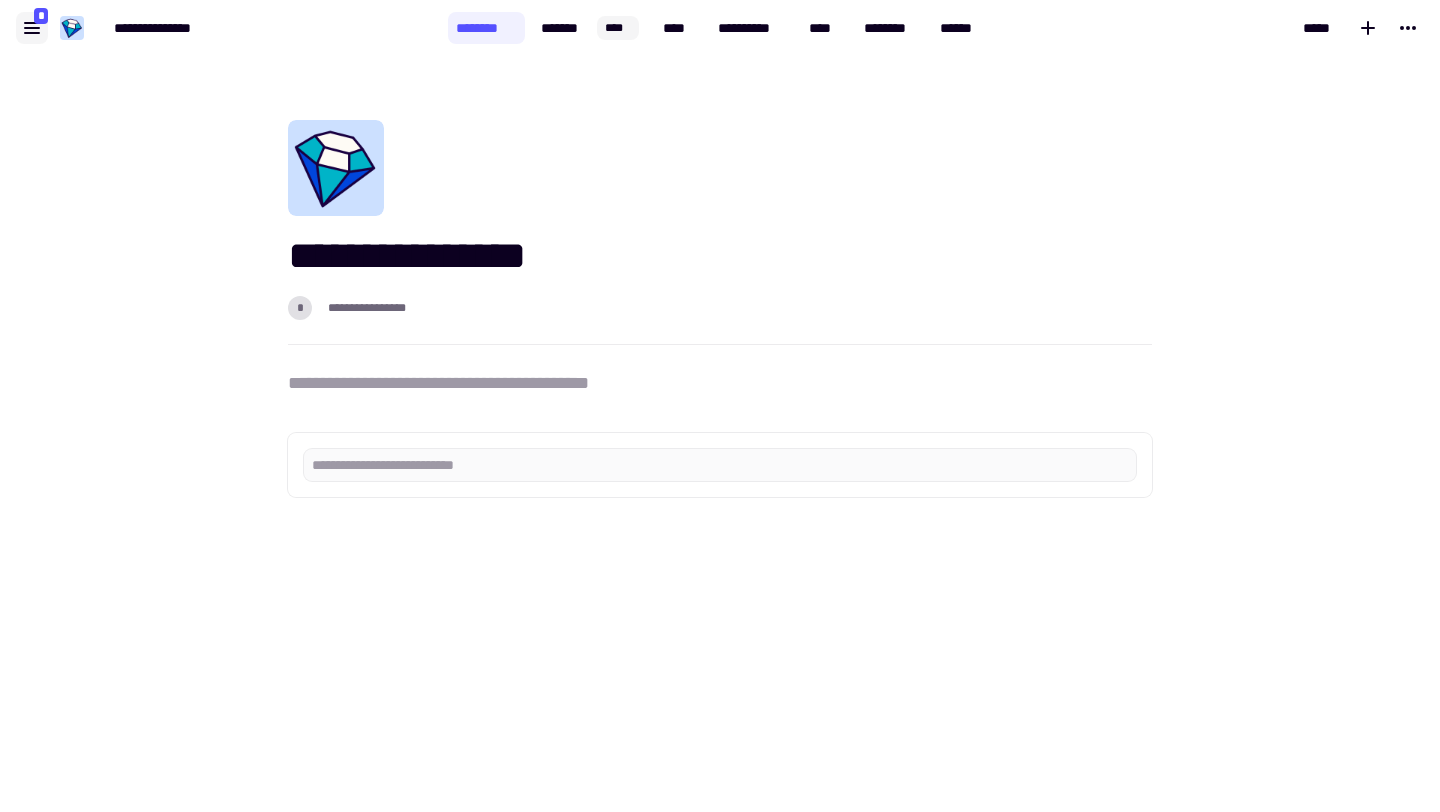 click 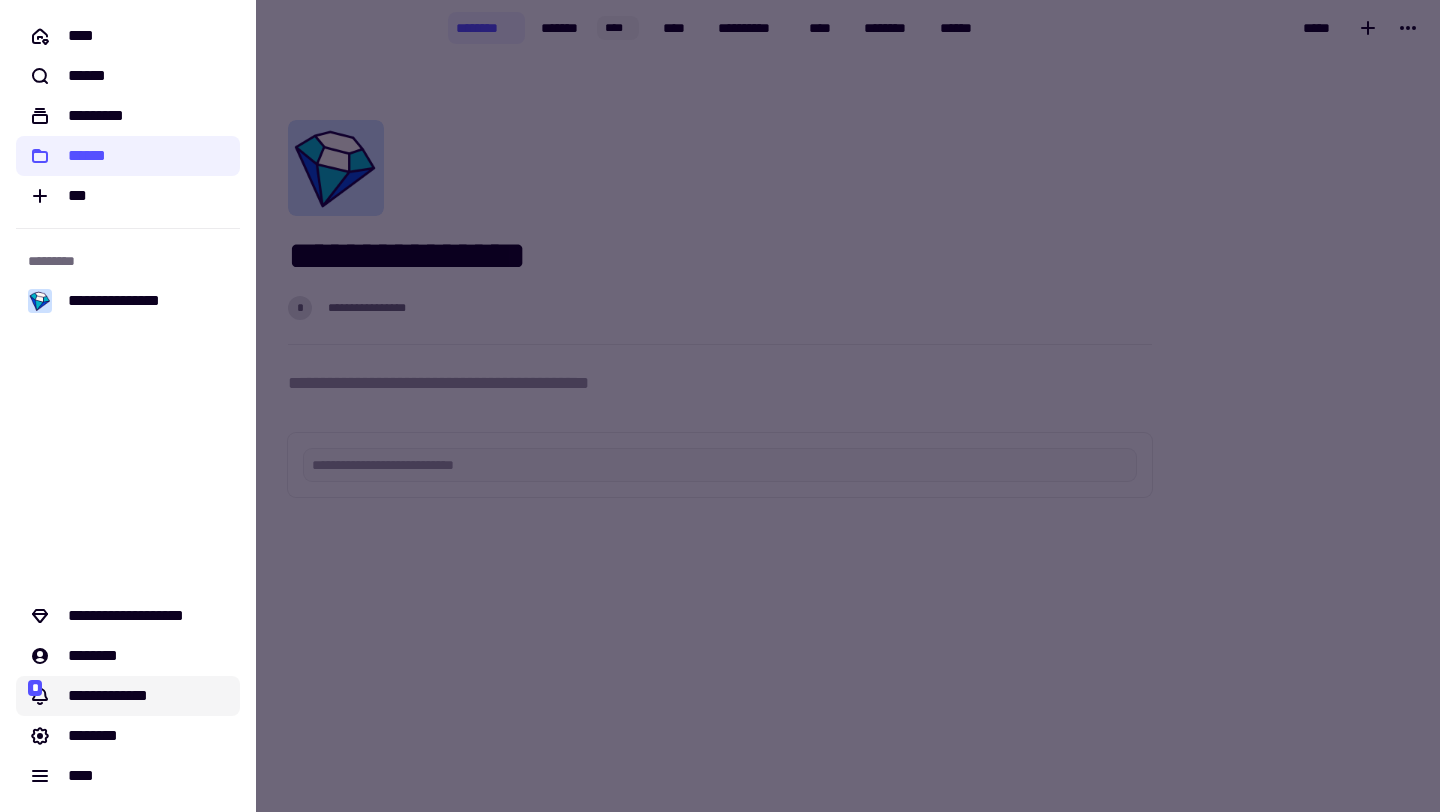 click on "**********" 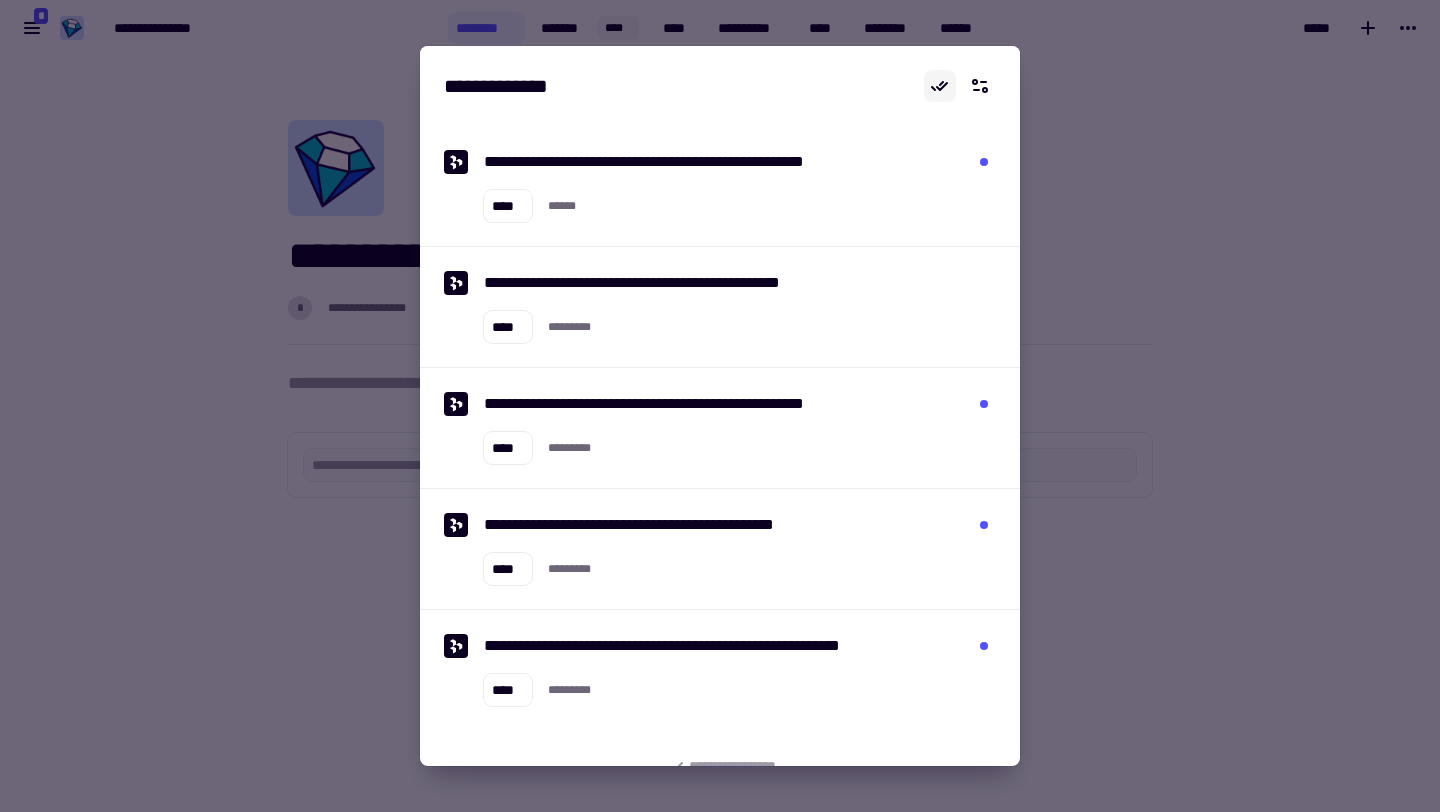 click 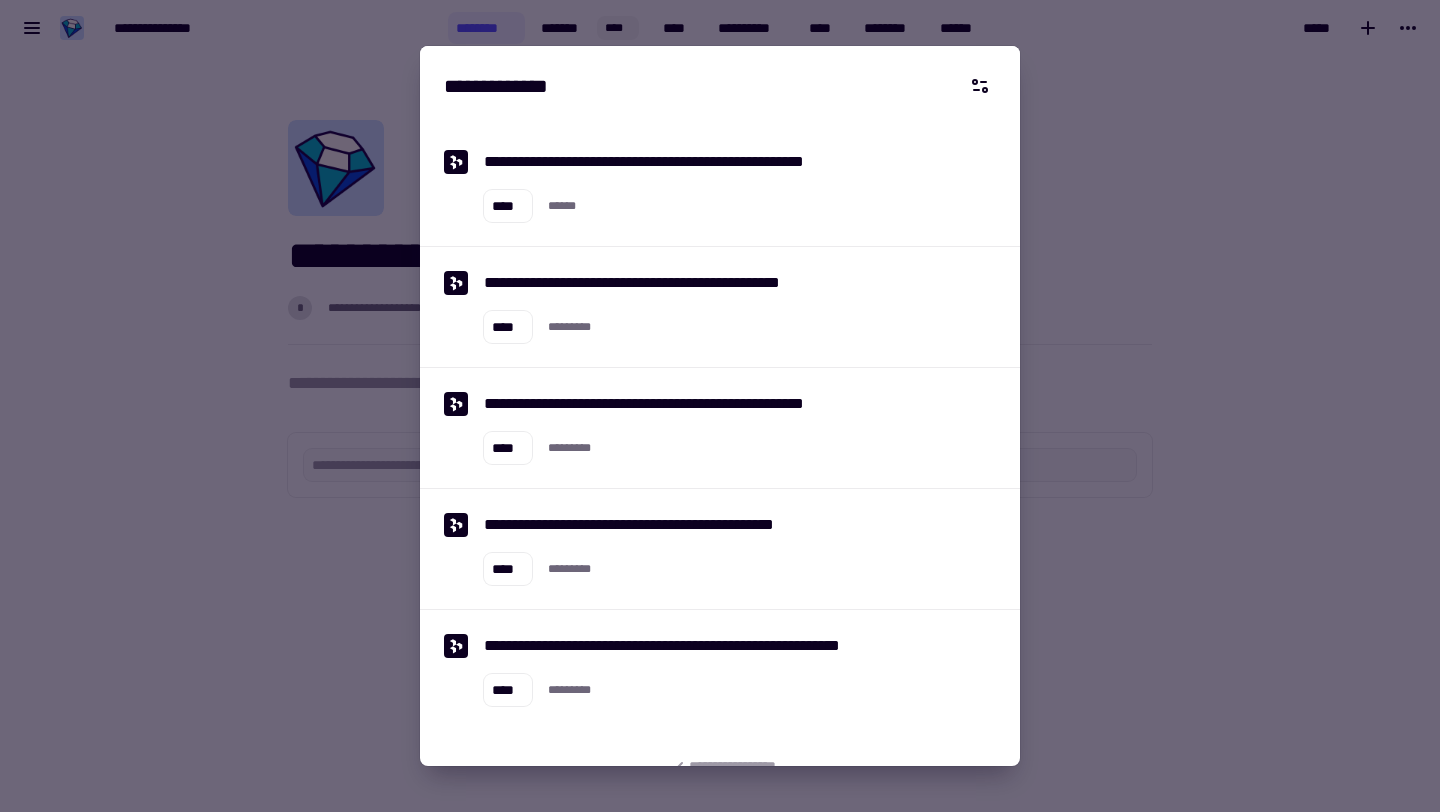 click at bounding box center [720, 406] 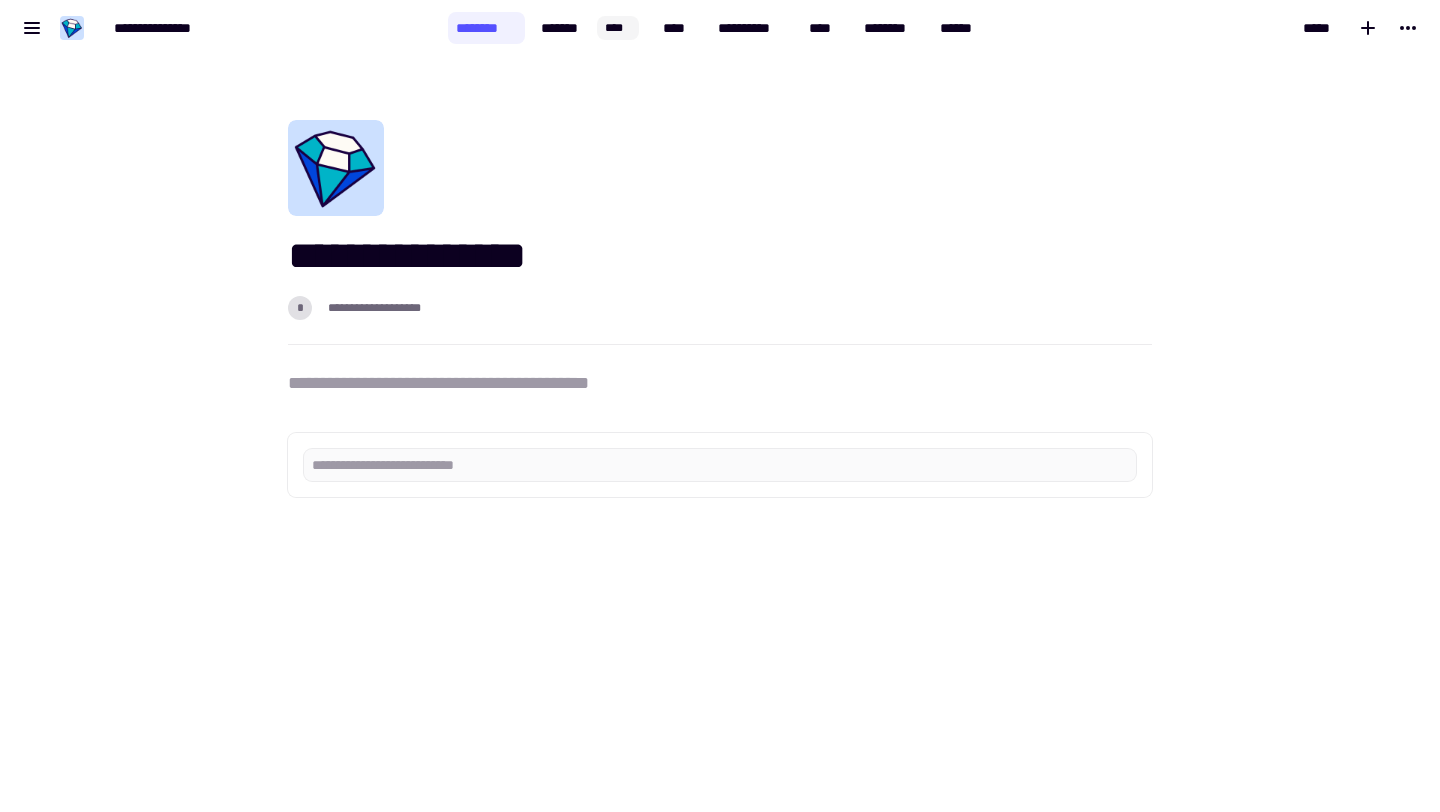click on "**********" at bounding box center (720, 383) 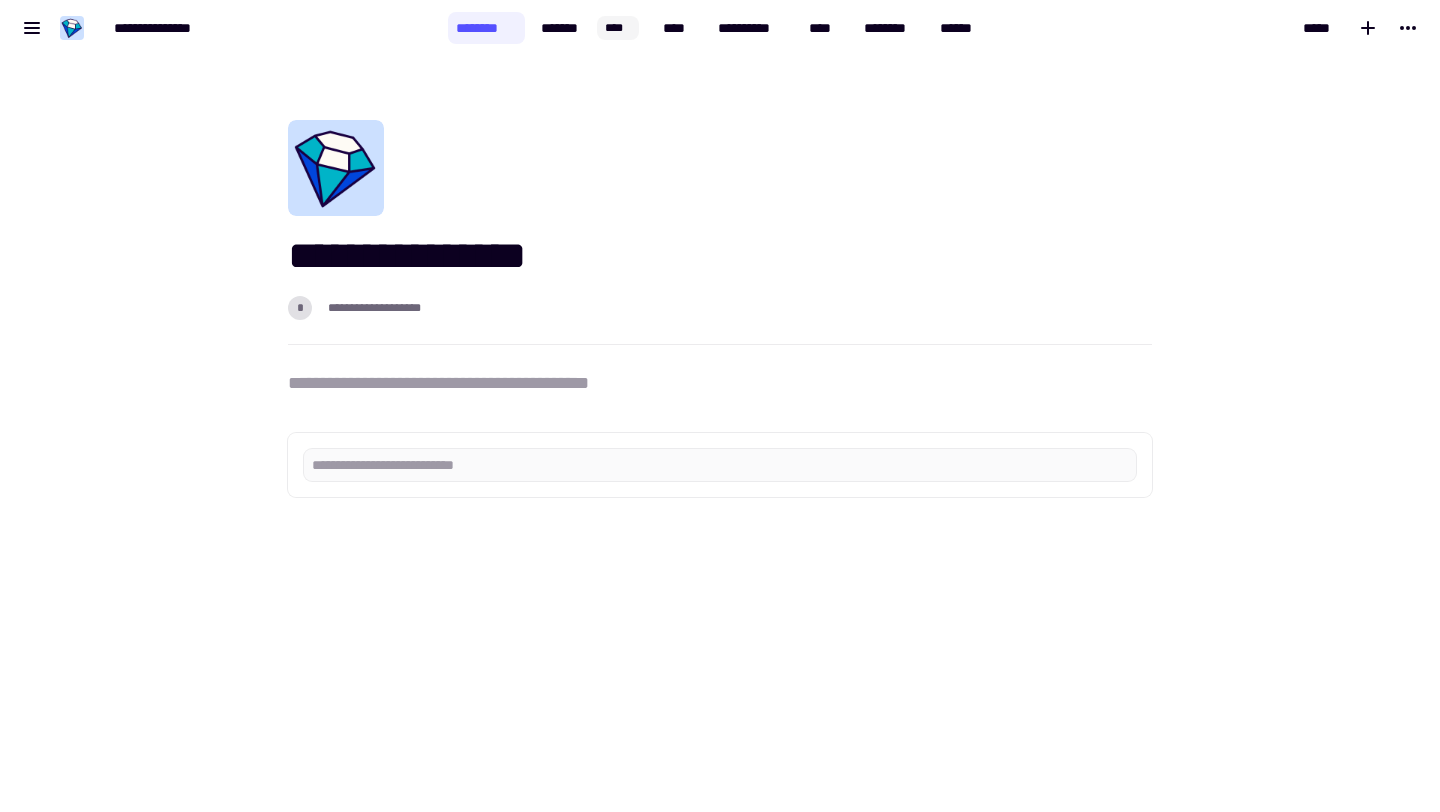 type 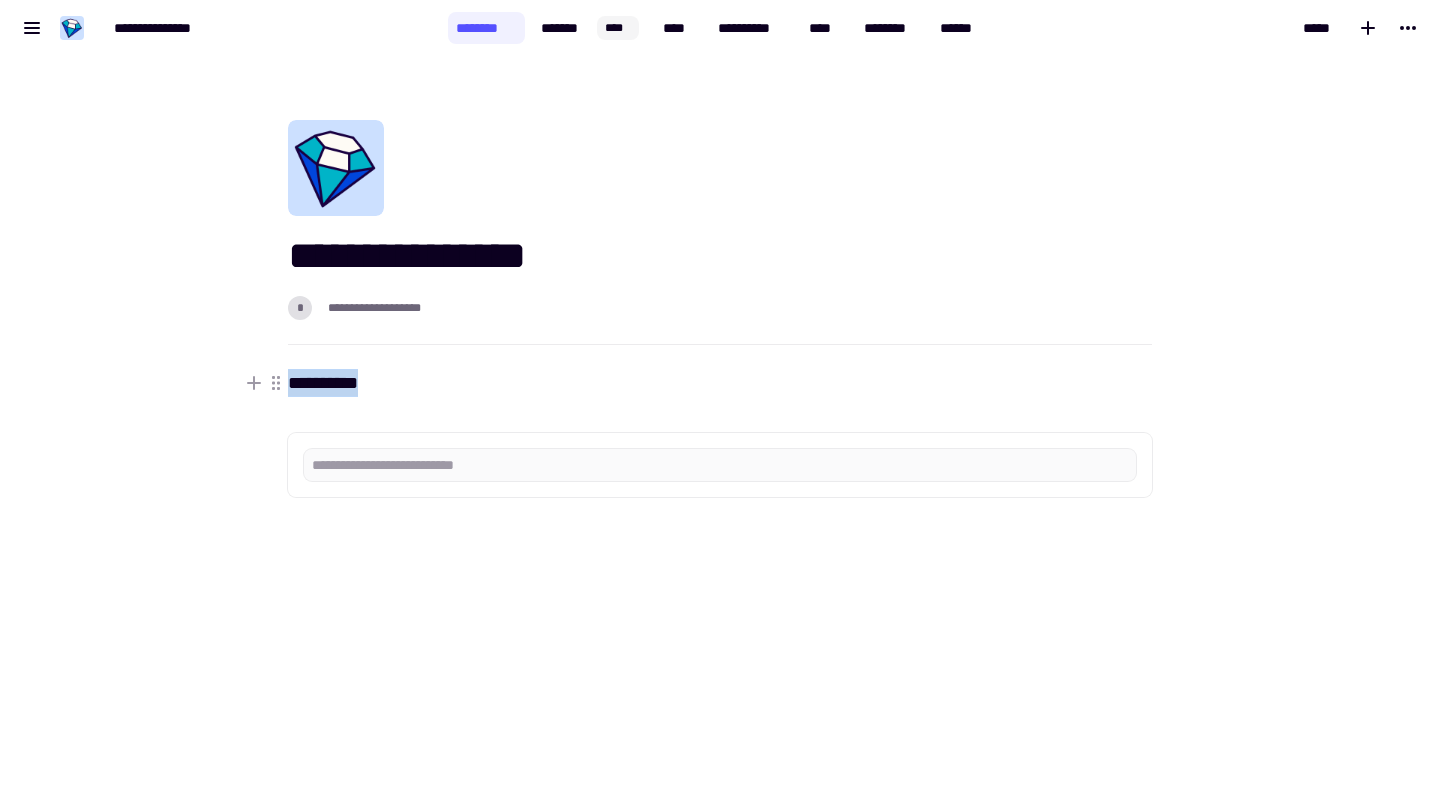 click on "*********" at bounding box center [323, 383] 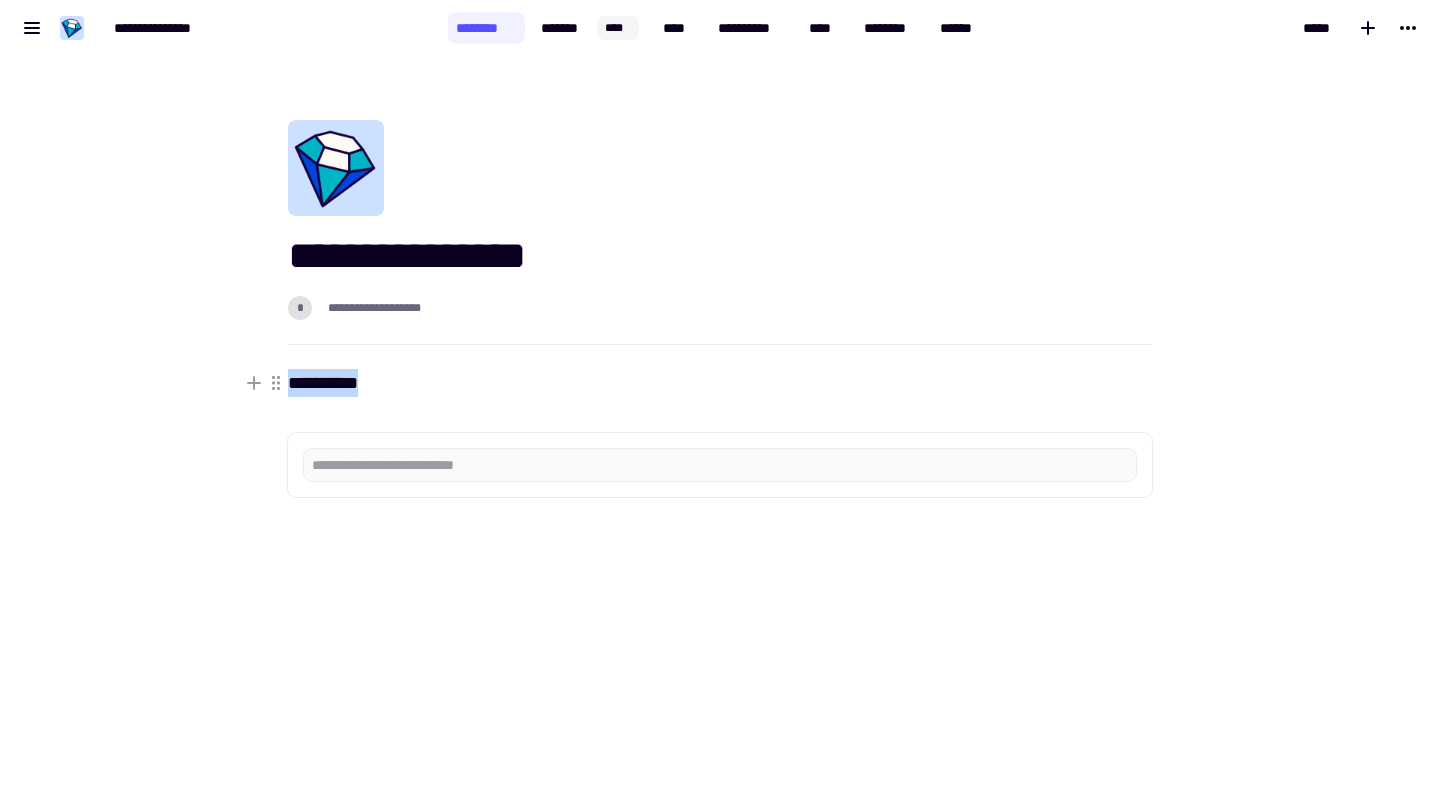 drag, startPoint x: 410, startPoint y: 383, endPoint x: 240, endPoint y: 383, distance: 170 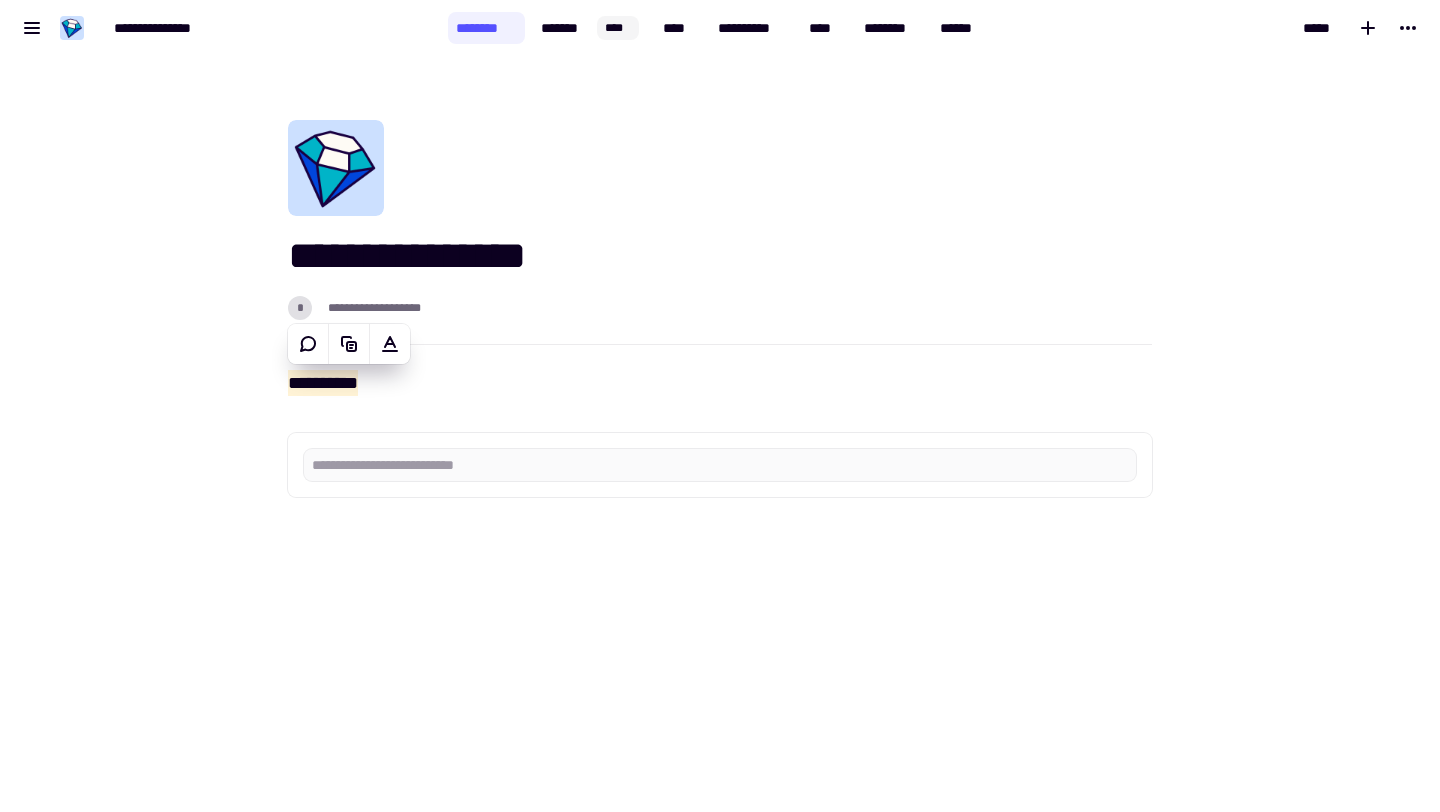click on "**********" at bounding box center [374, 308] 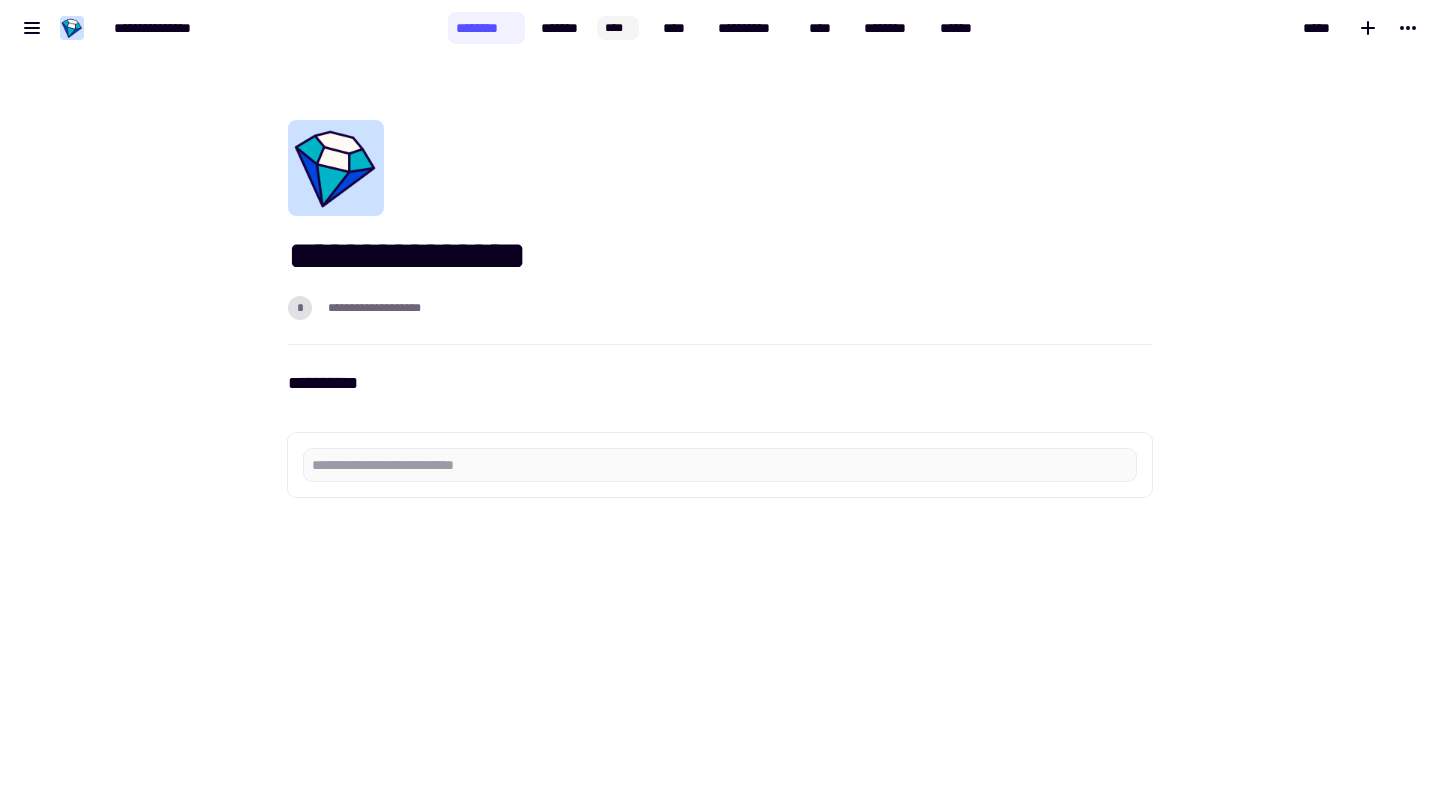 click on "**********" at bounding box center (374, 308) 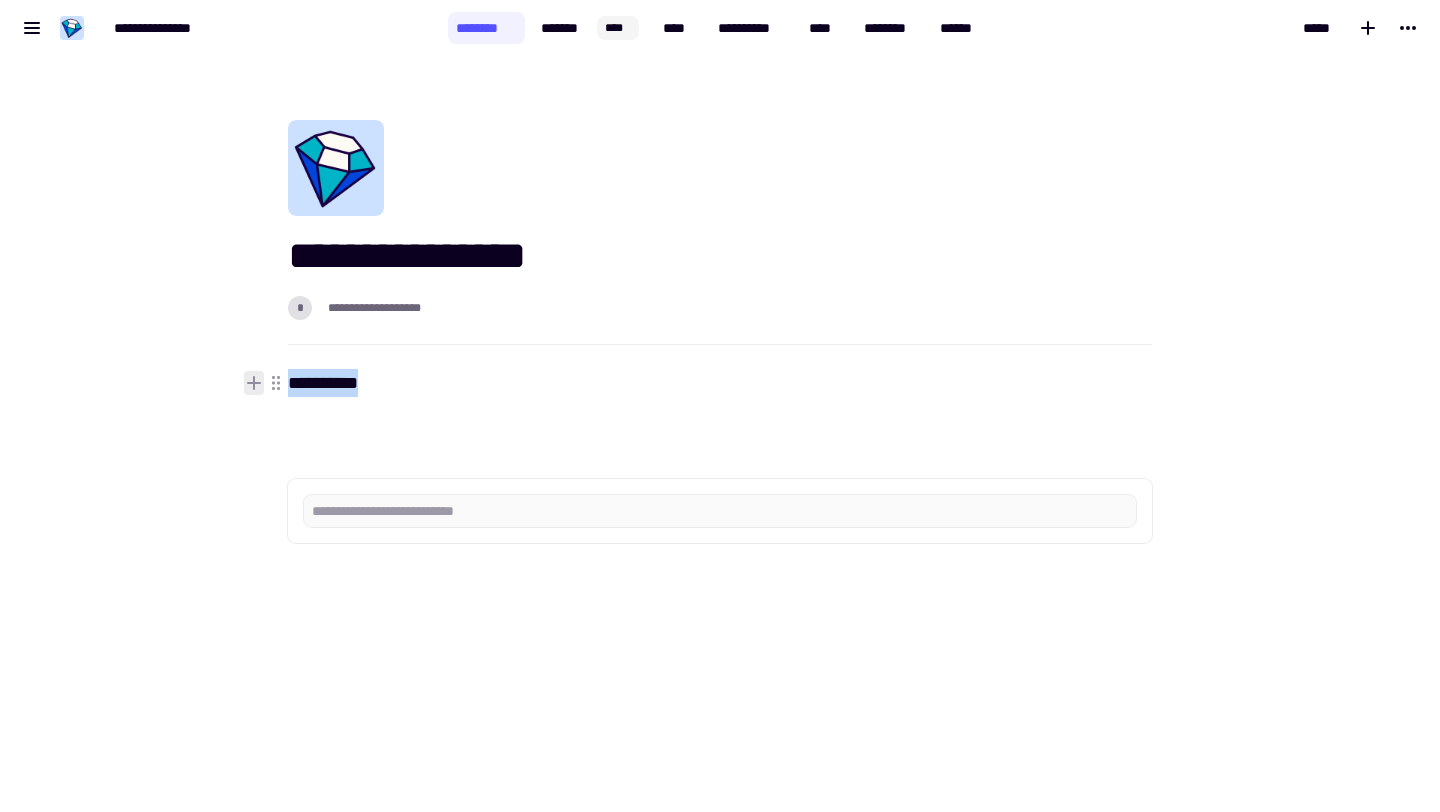 drag, startPoint x: 391, startPoint y: 384, endPoint x: 260, endPoint y: 384, distance: 131 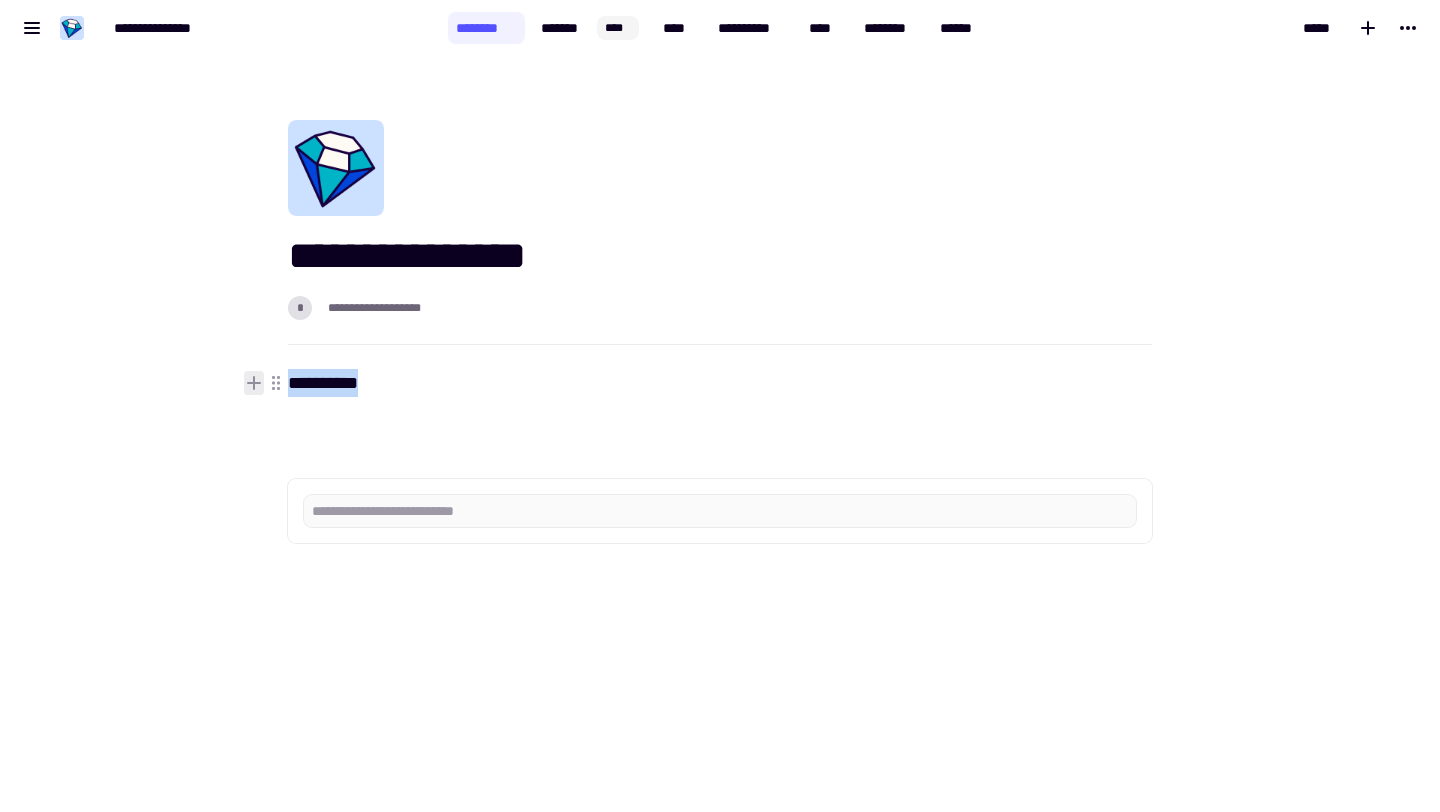 click on "*********" at bounding box center (720, 403) 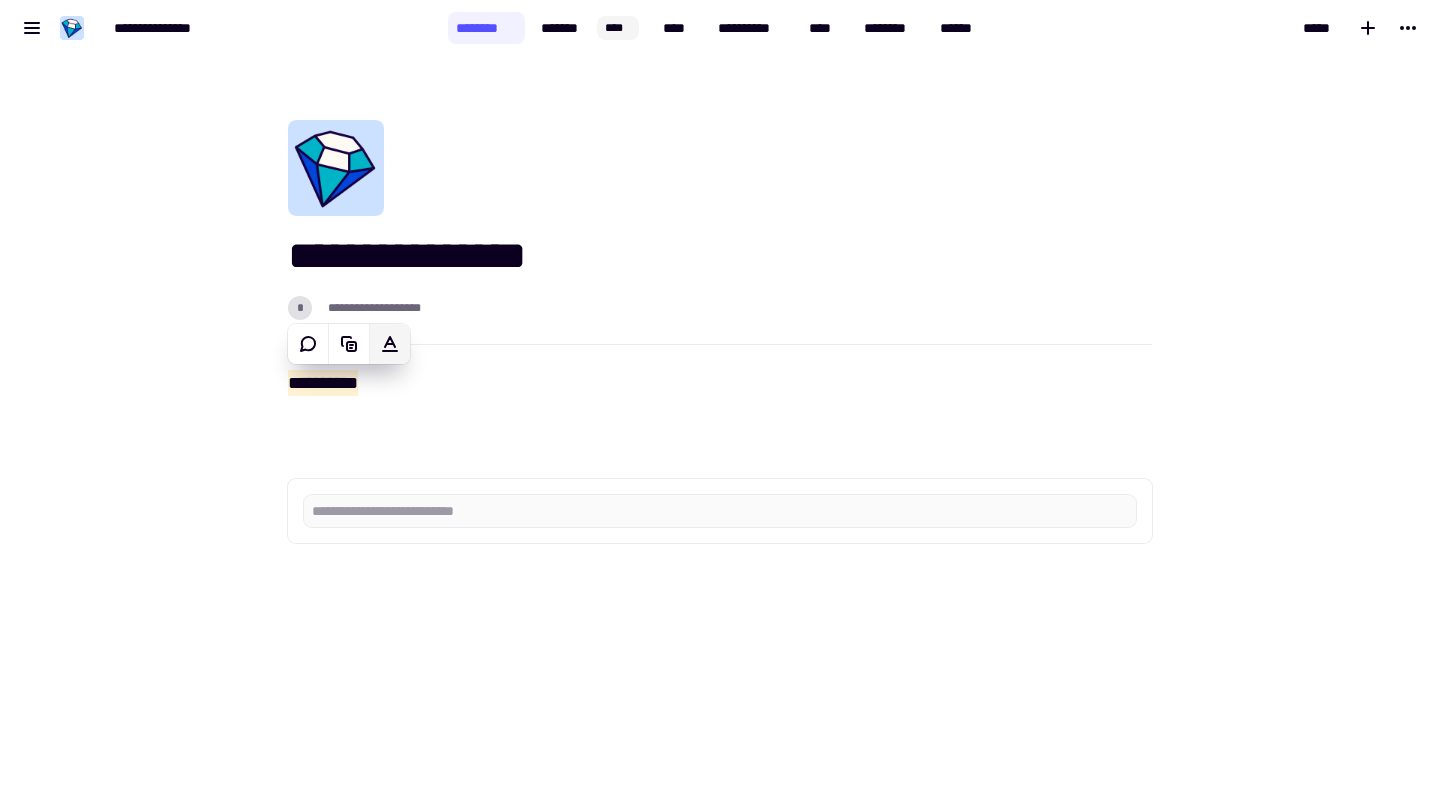 click 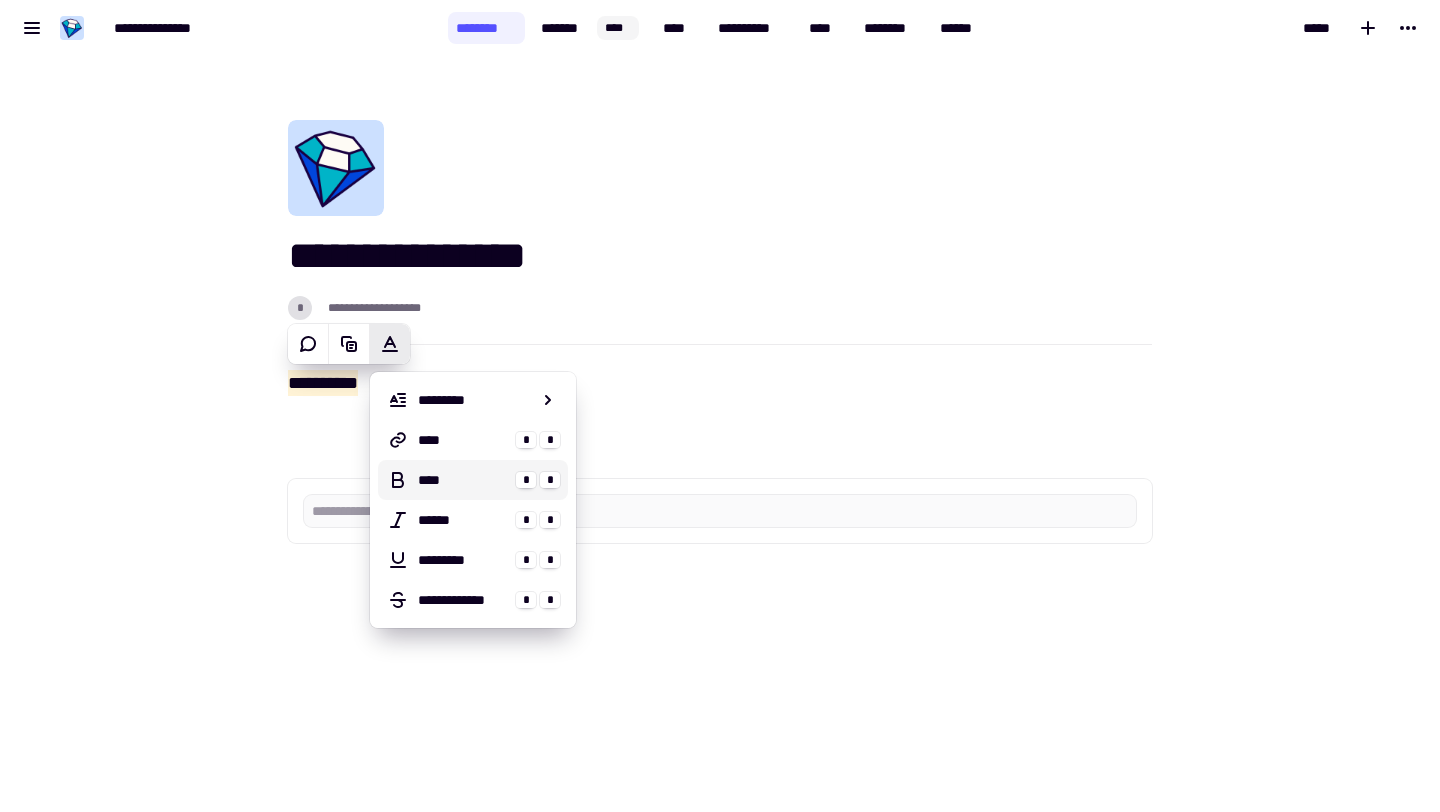 click on "****" at bounding box center [463, 480] 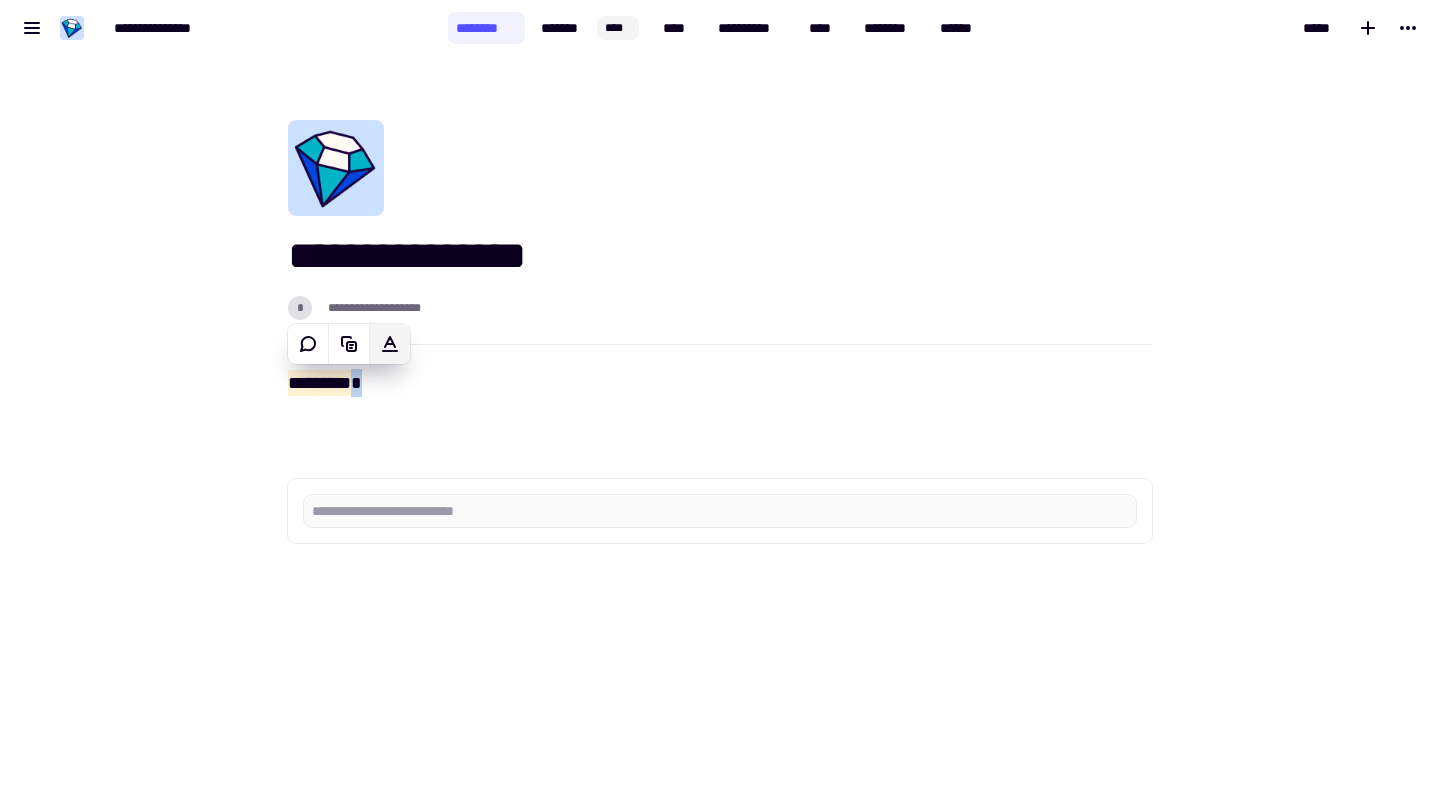 click 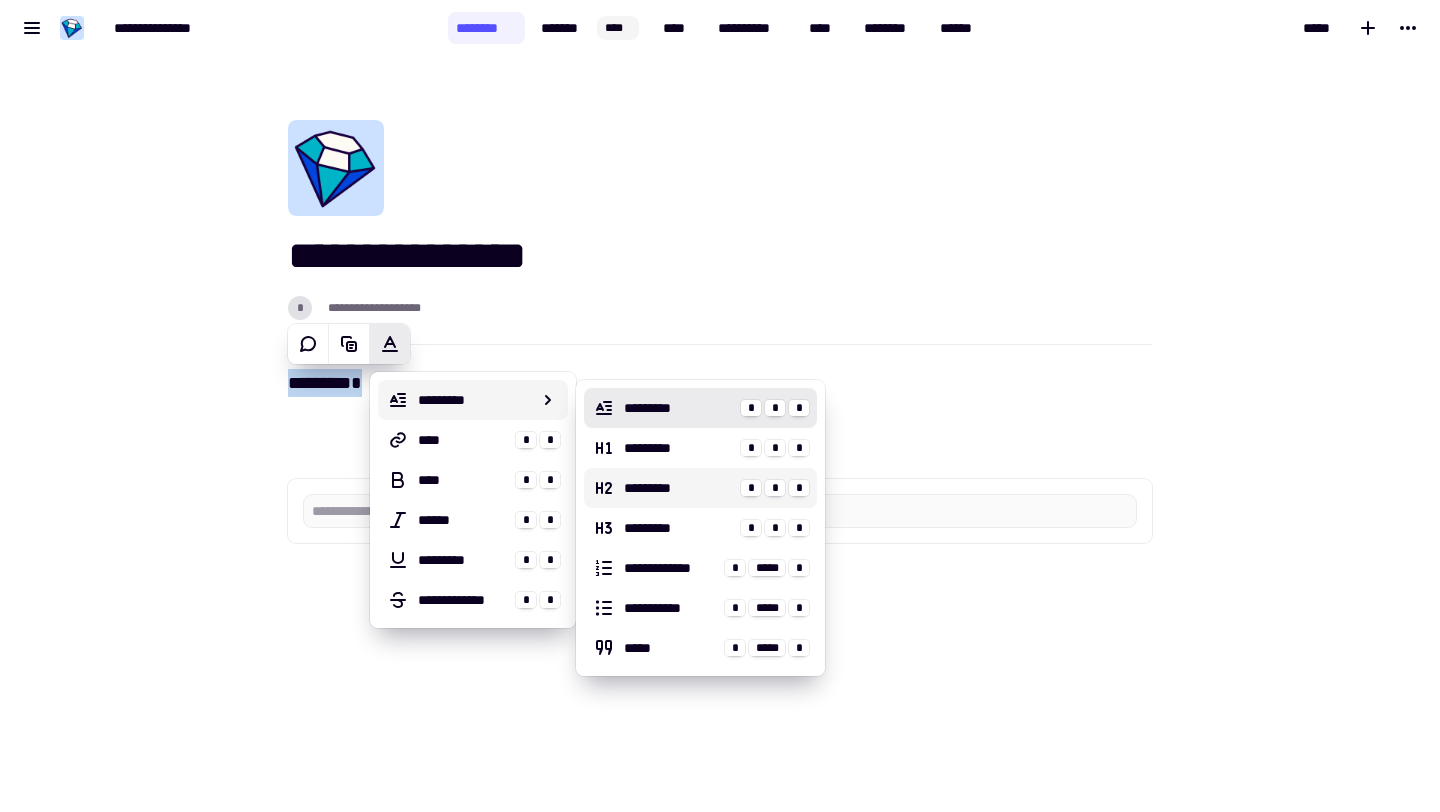 click on "*********" at bounding box center [678, 488] 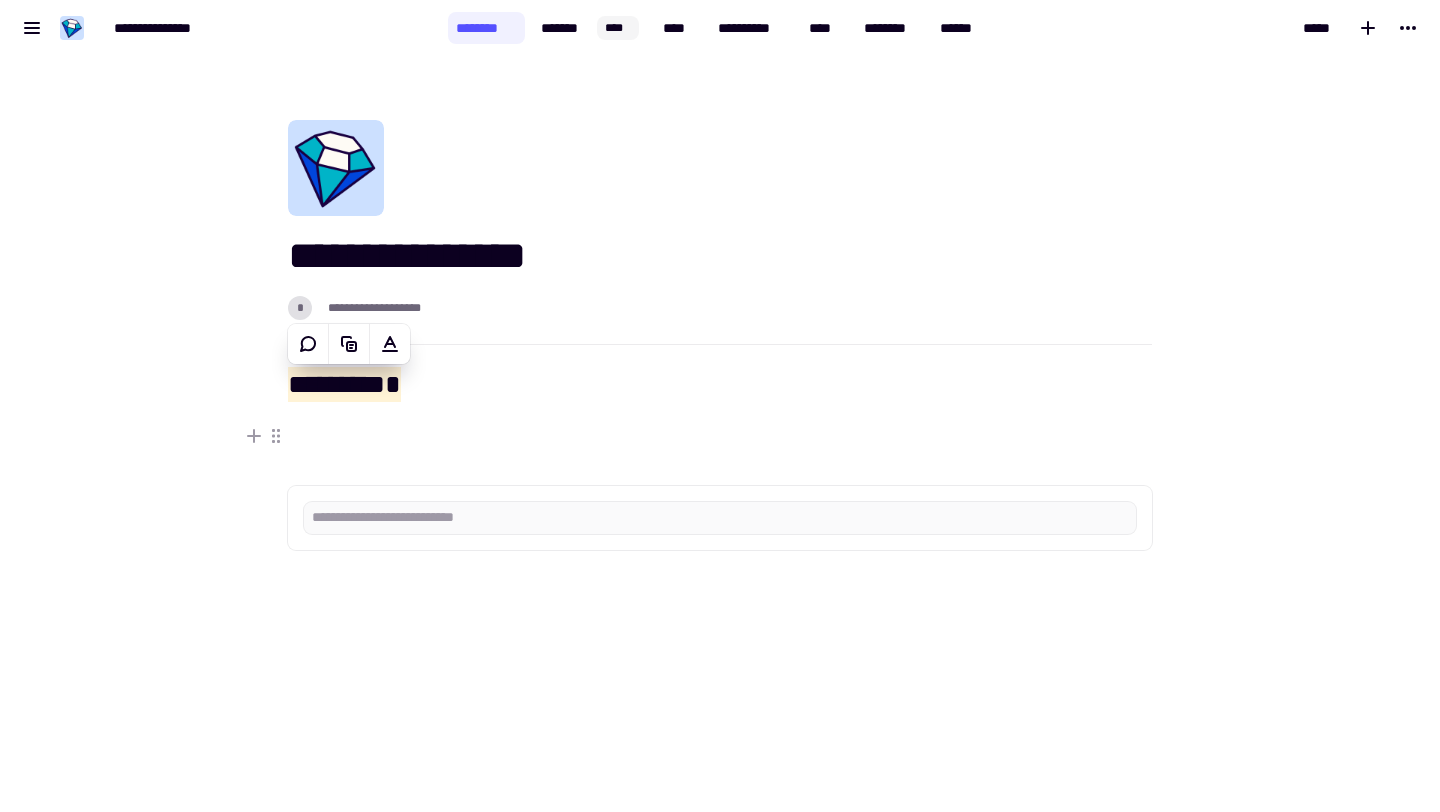 click at bounding box center (720, 436) 